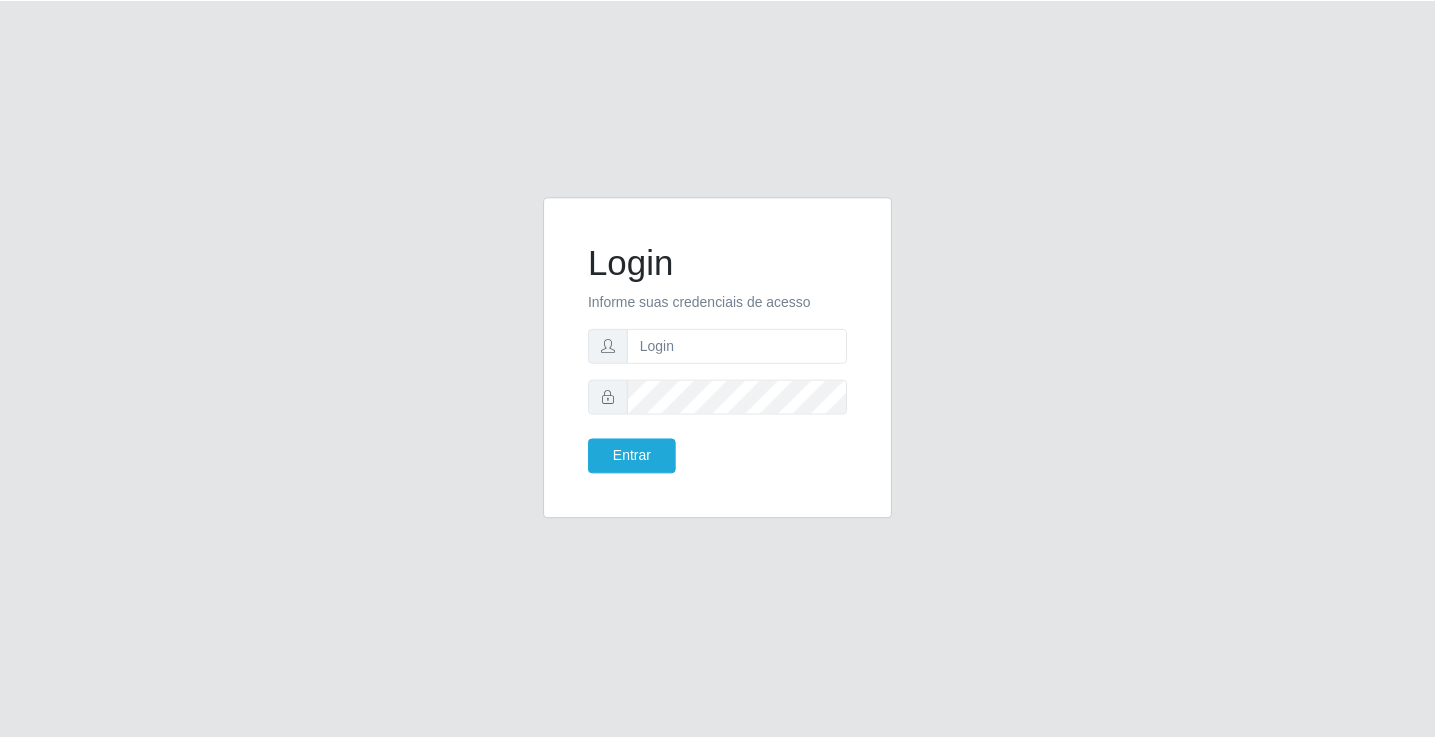 scroll, scrollTop: 0, scrollLeft: 0, axis: both 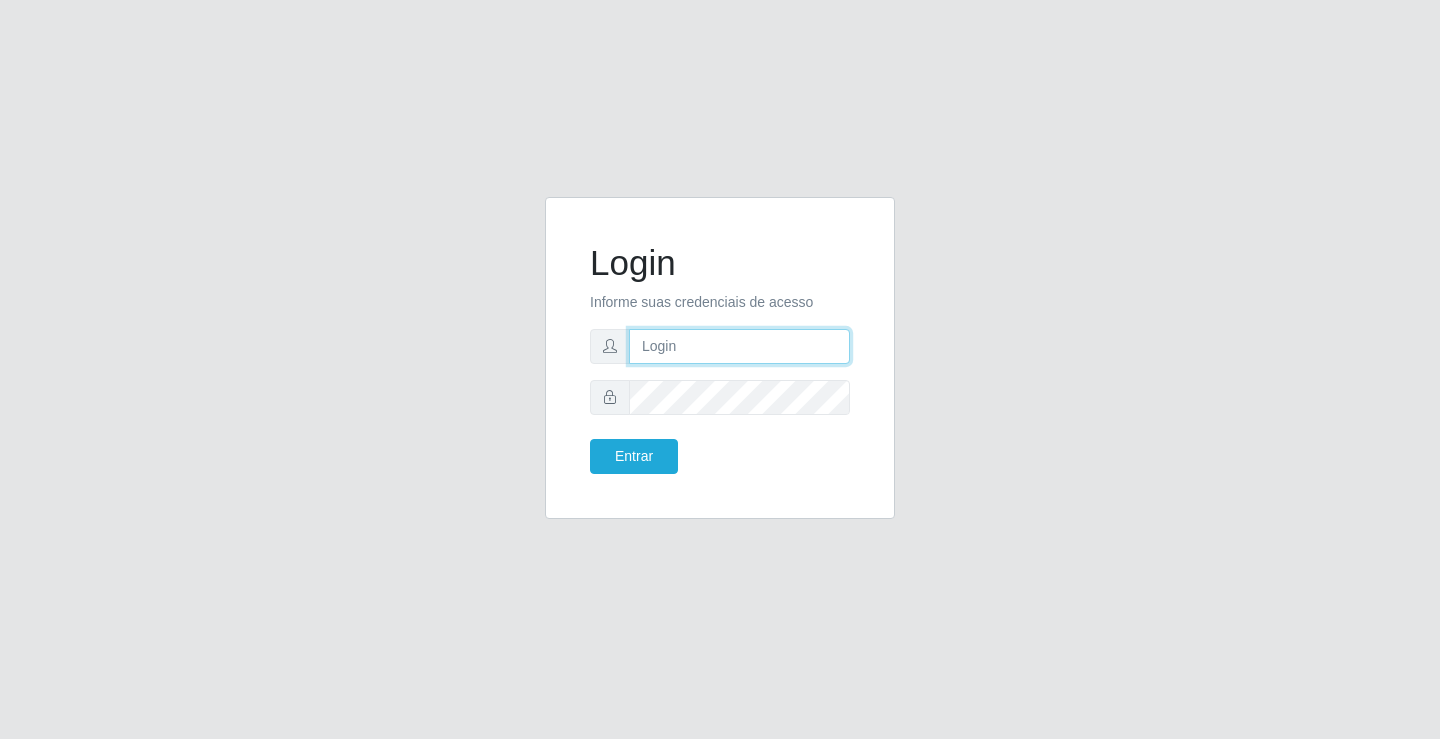 click at bounding box center (739, 346) 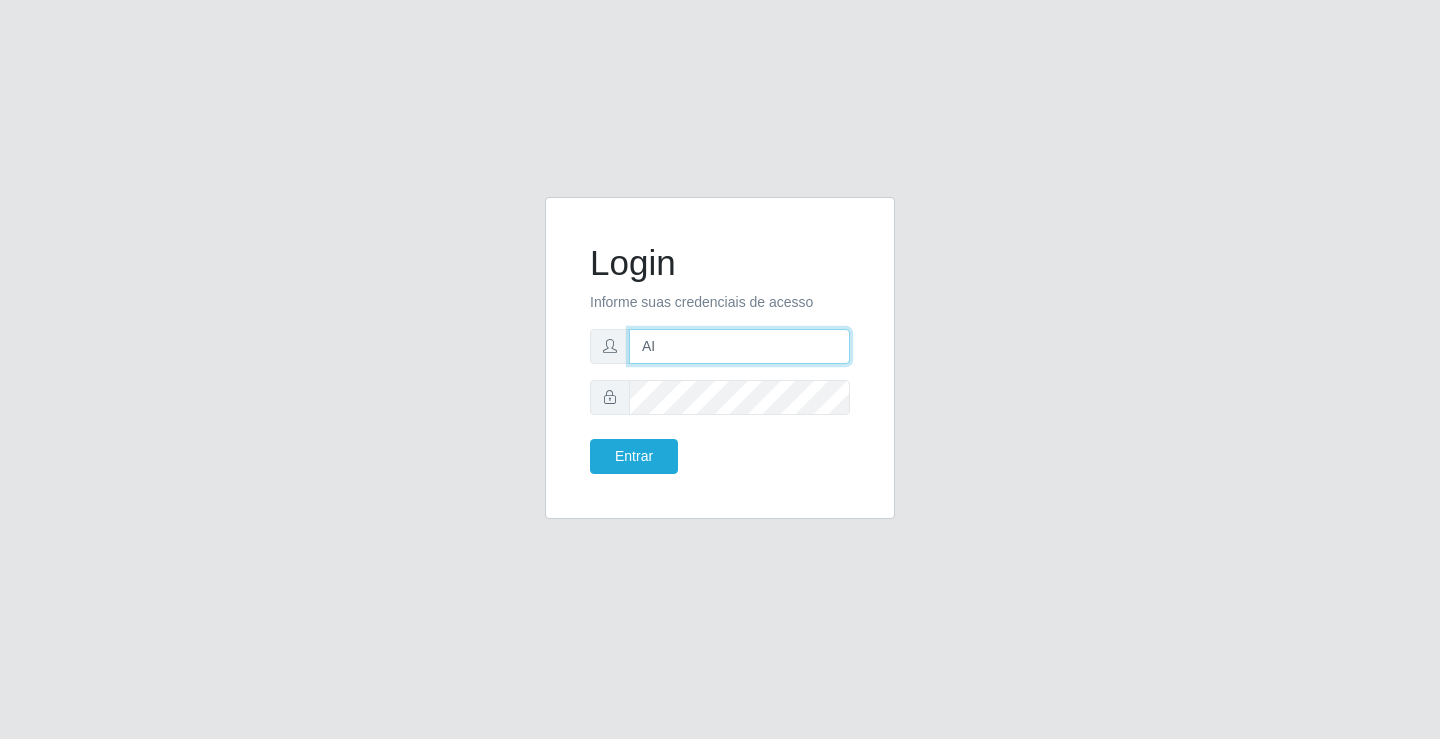 type on "[EMAIL]" 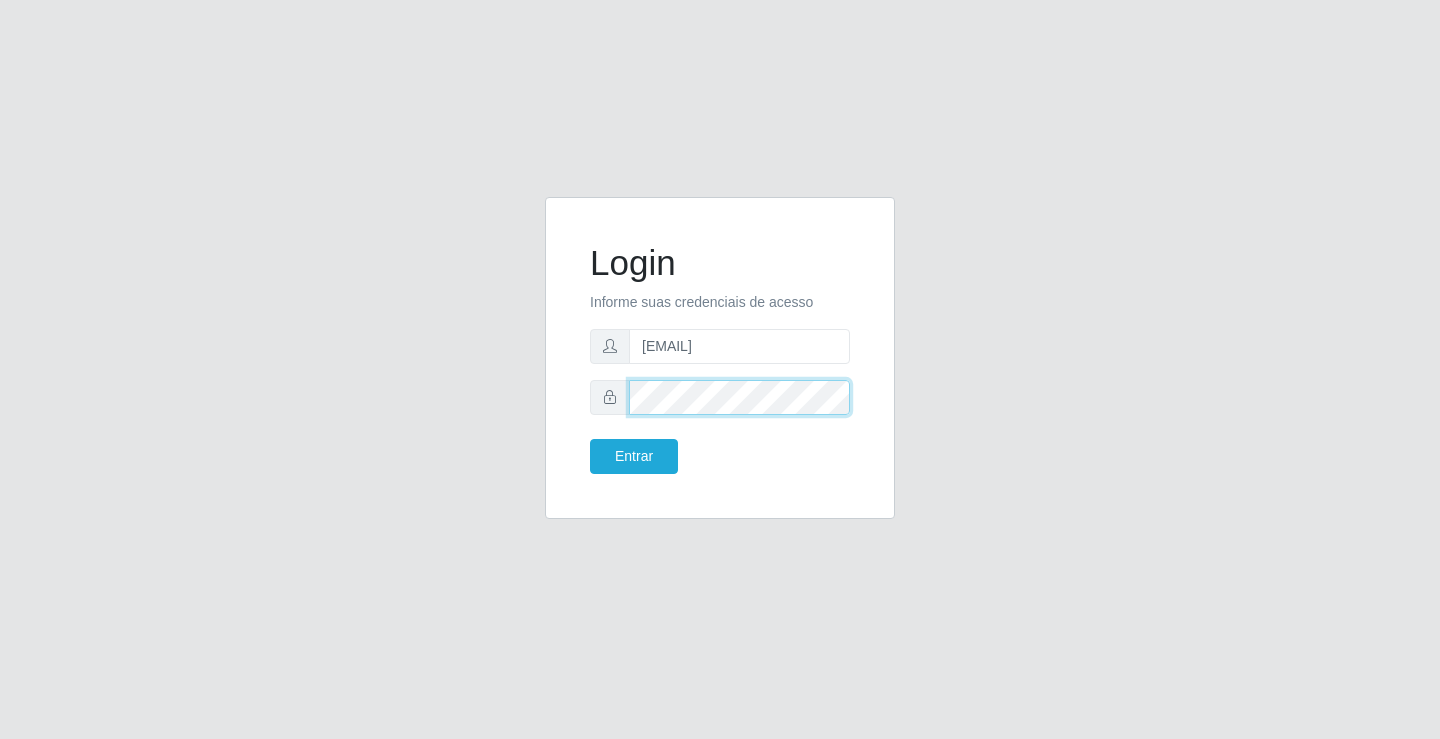 click on "Entrar" at bounding box center [634, 456] 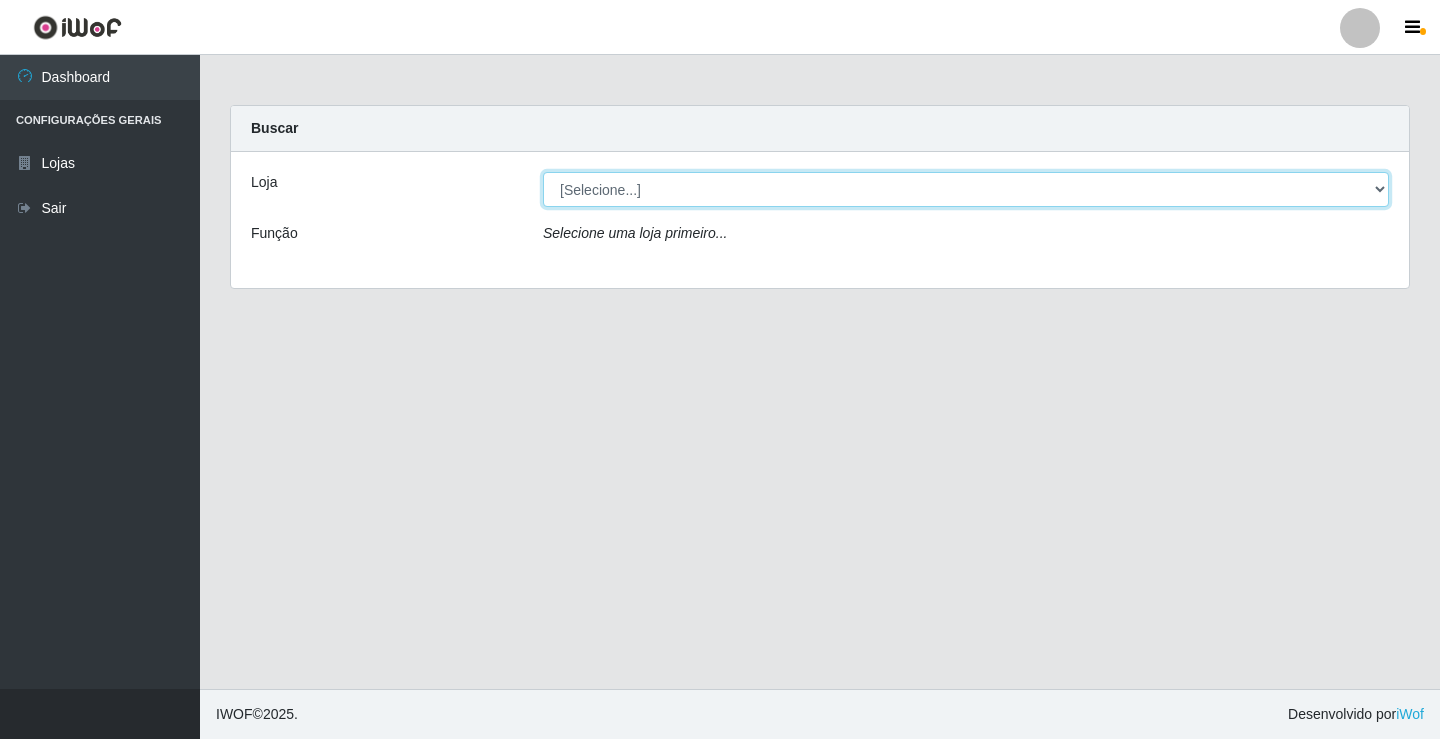 click on "[SELECIONE...] [NAME]" at bounding box center [966, 189] 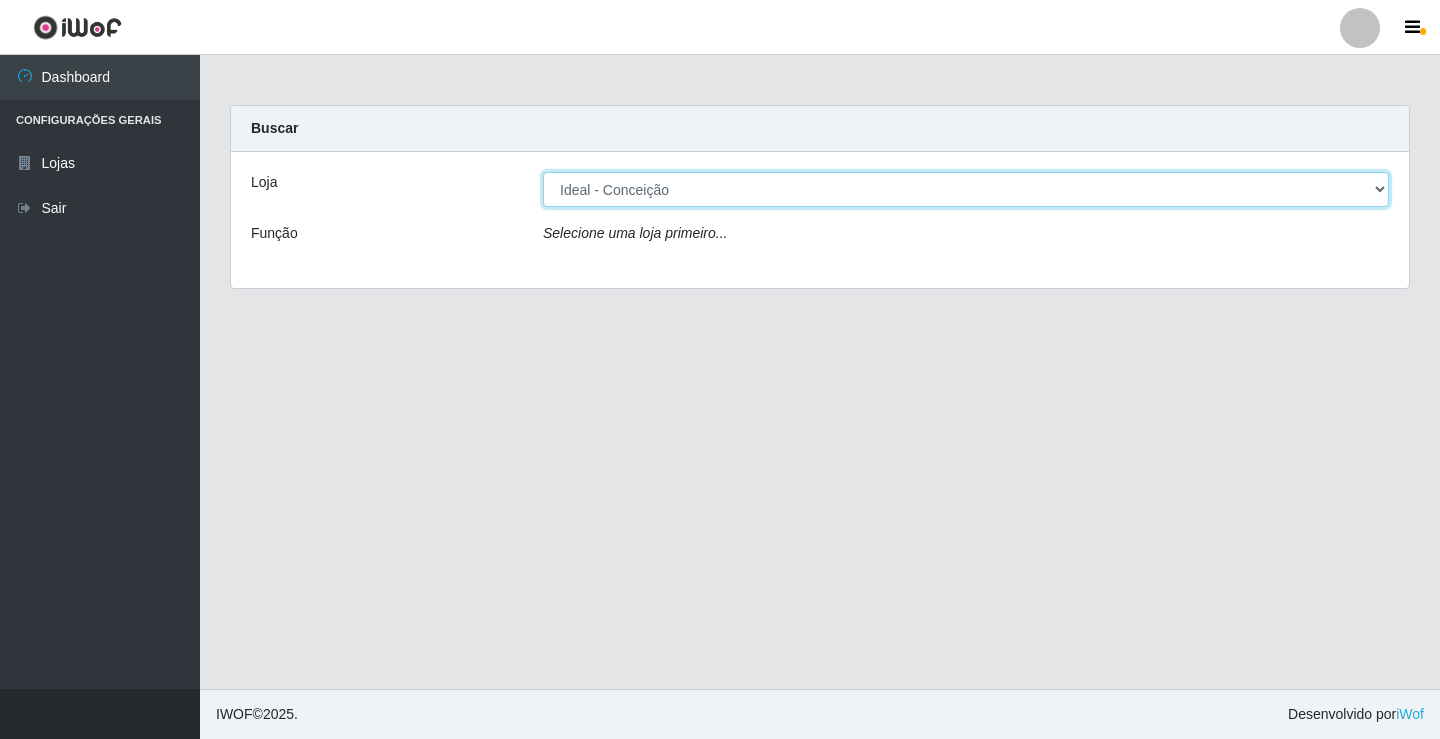 click on "[SELECIONE...] [NAME]" at bounding box center (966, 189) 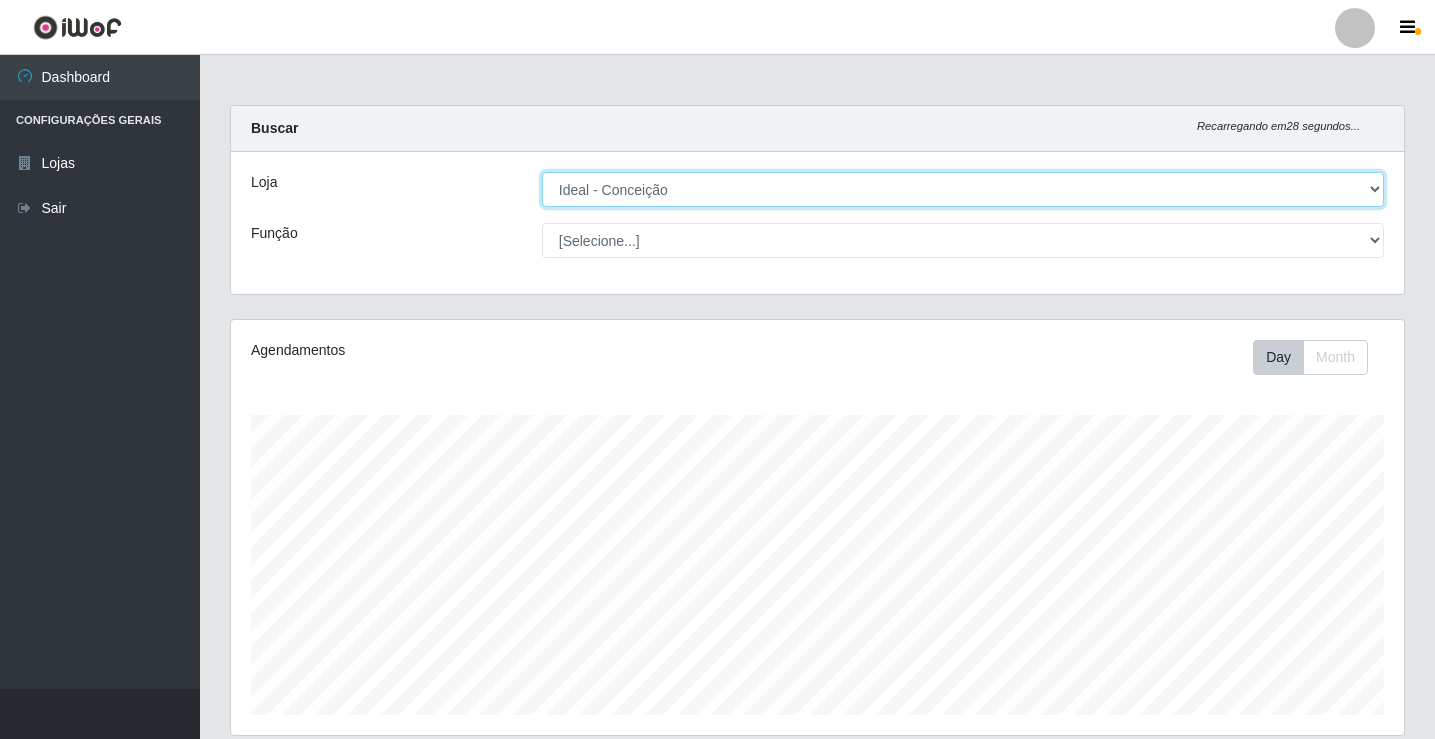 scroll, scrollTop: 999585, scrollLeft: 998827, axis: both 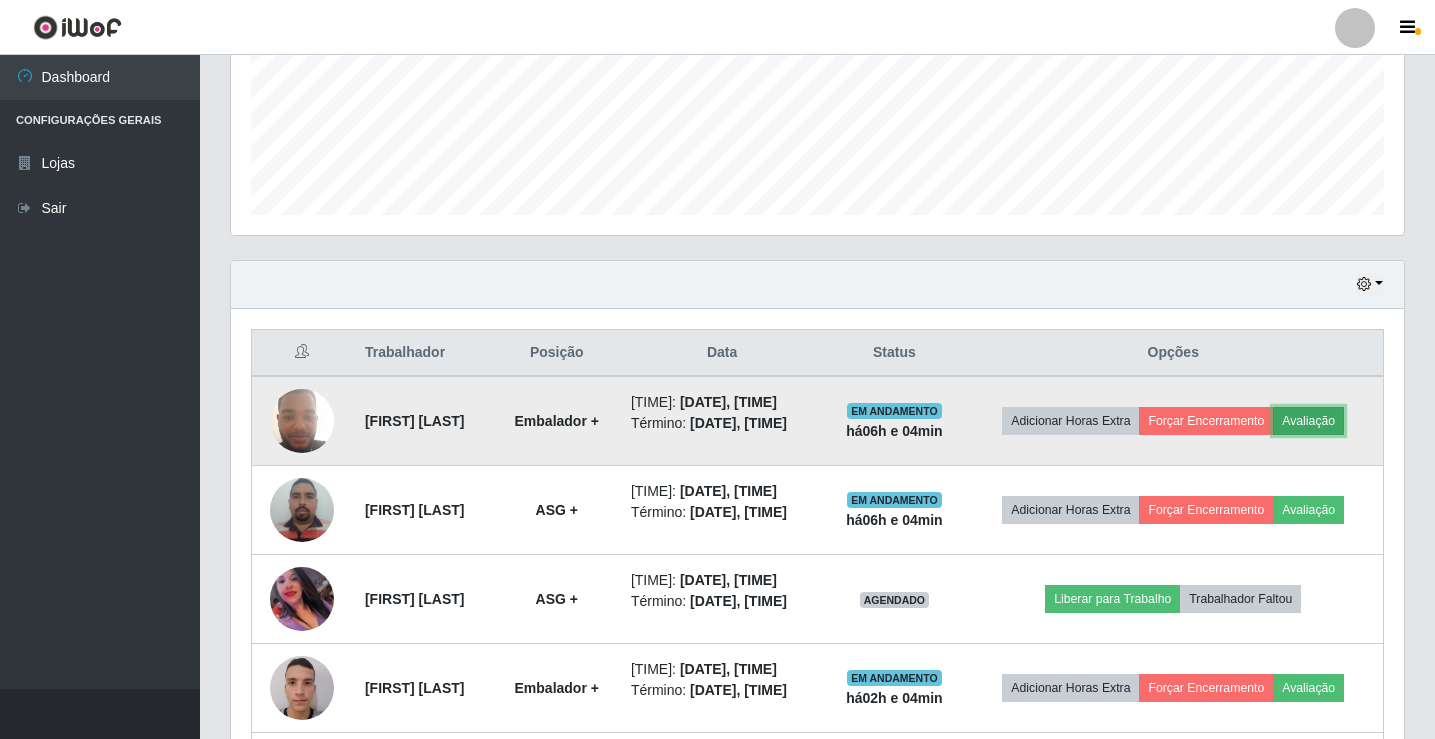 click on "Avaliação" at bounding box center (1308, 421) 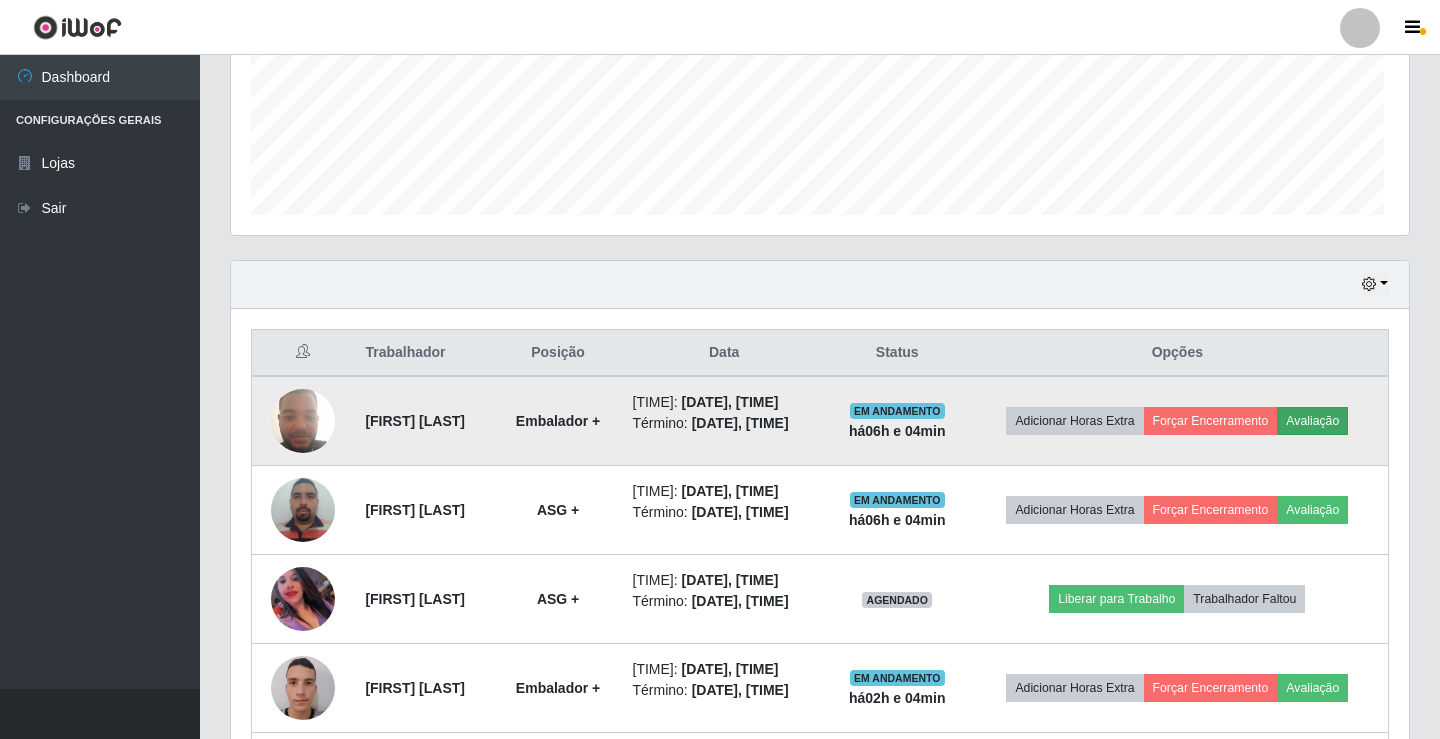 scroll, scrollTop: 999585, scrollLeft: 998837, axis: both 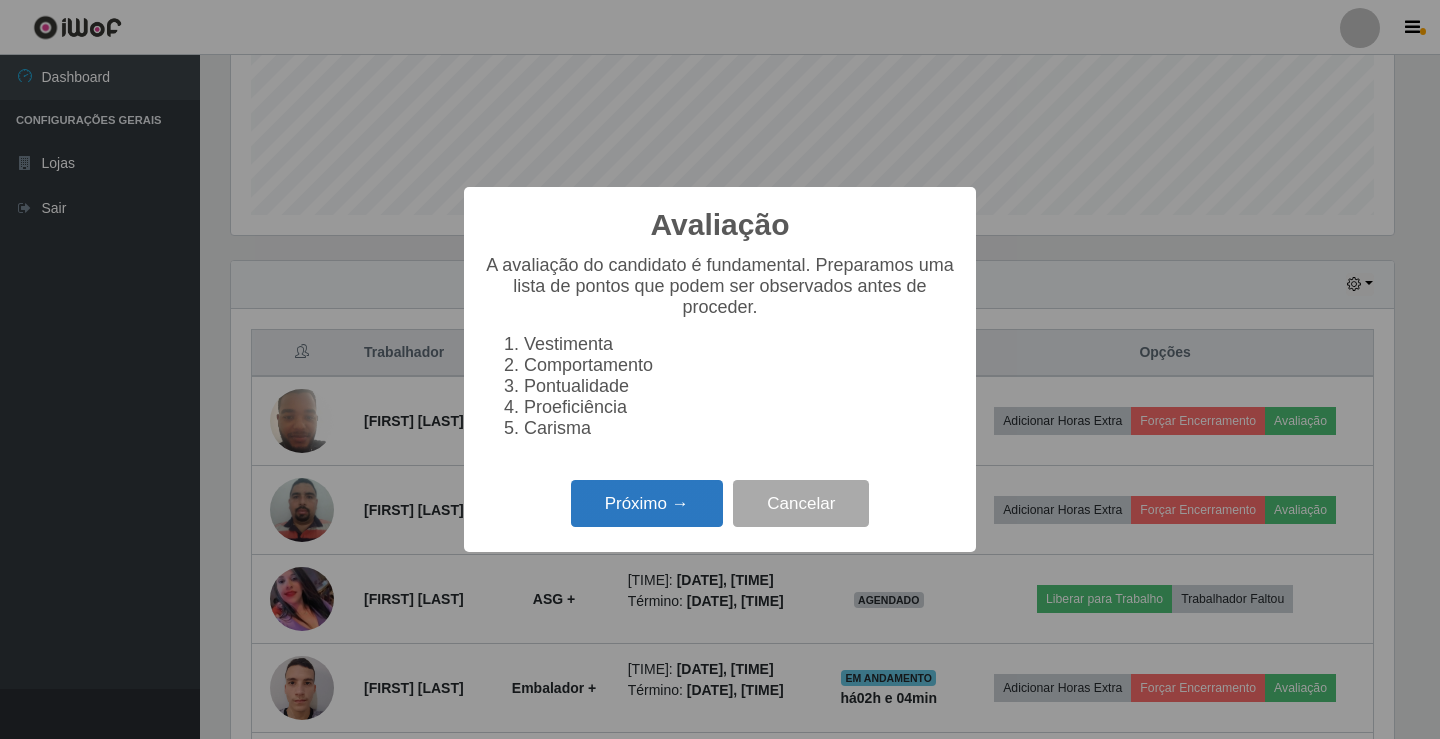 click on "Próximo →" at bounding box center [647, 503] 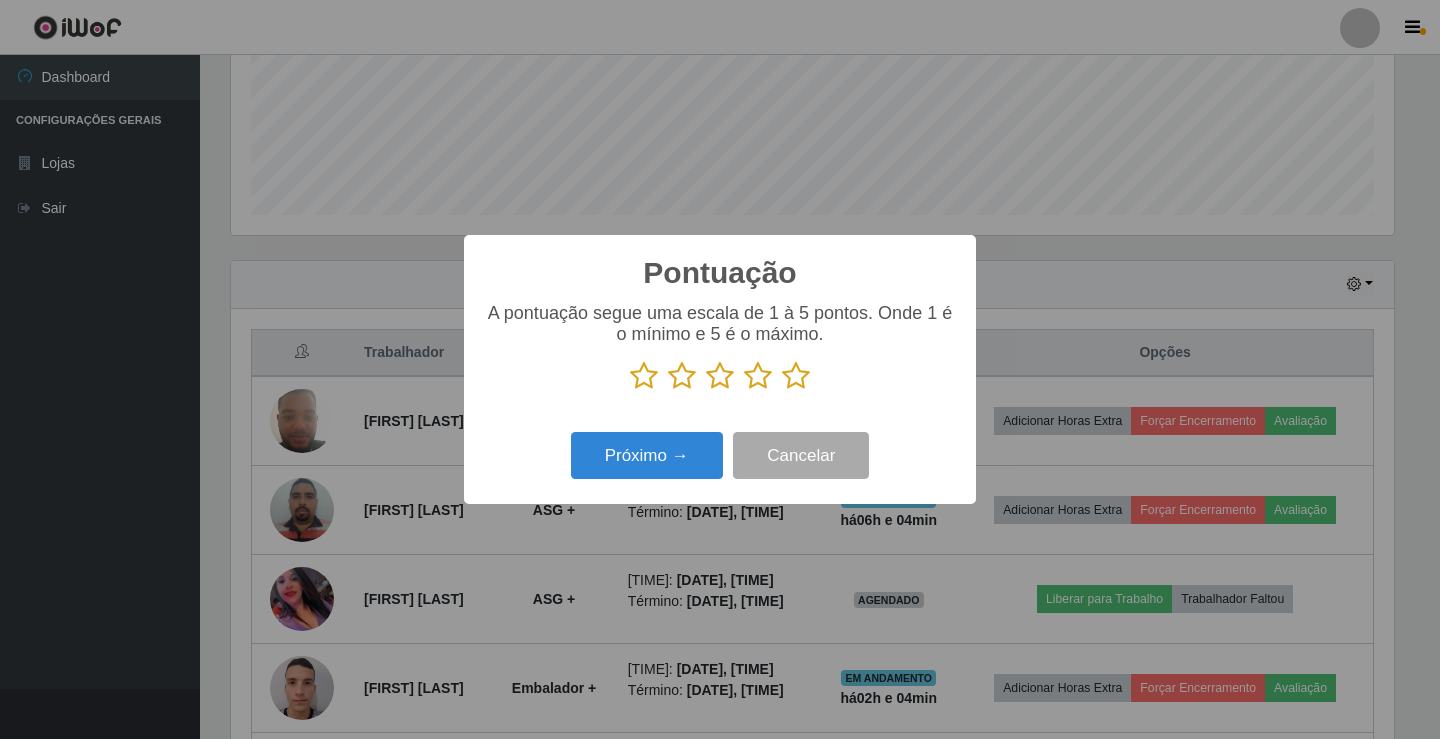 click at bounding box center [796, 376] 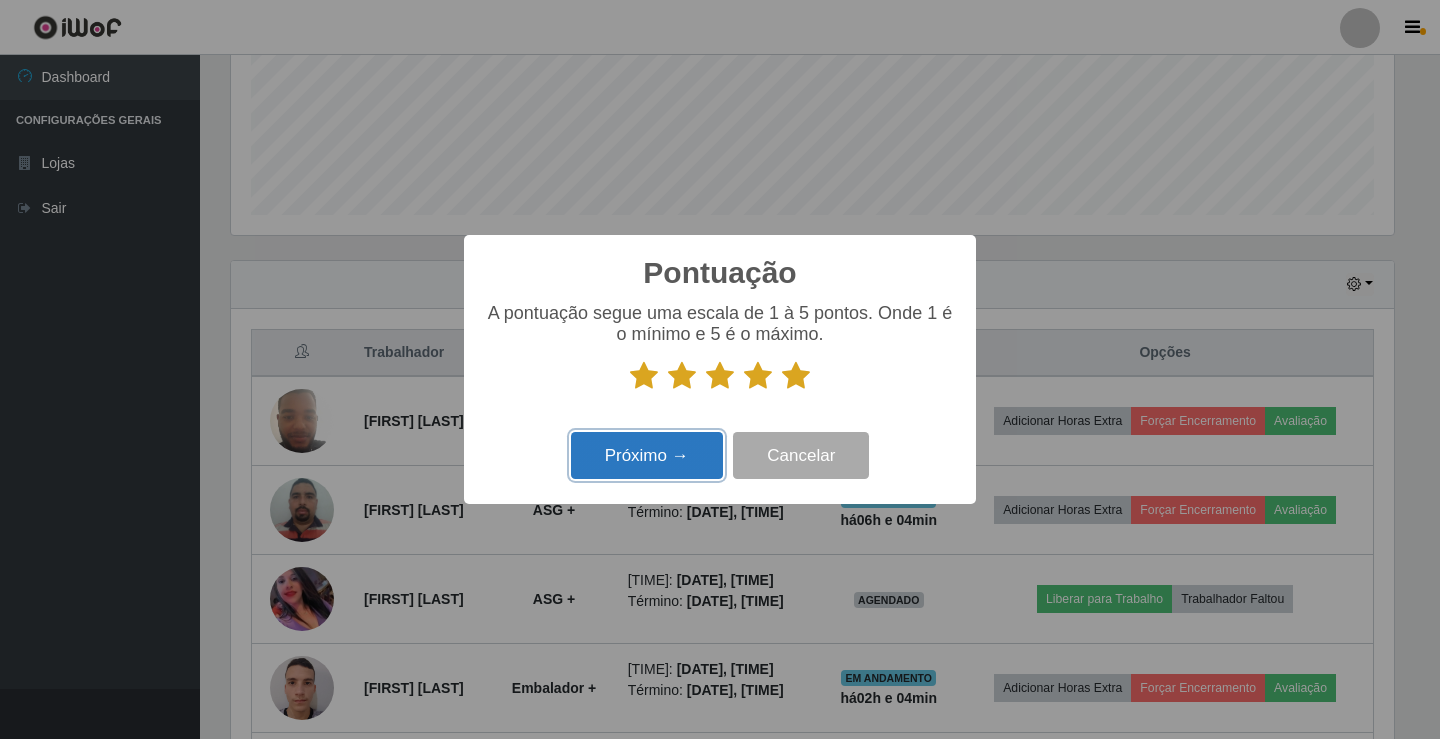 click on "Próximo →" at bounding box center (647, 455) 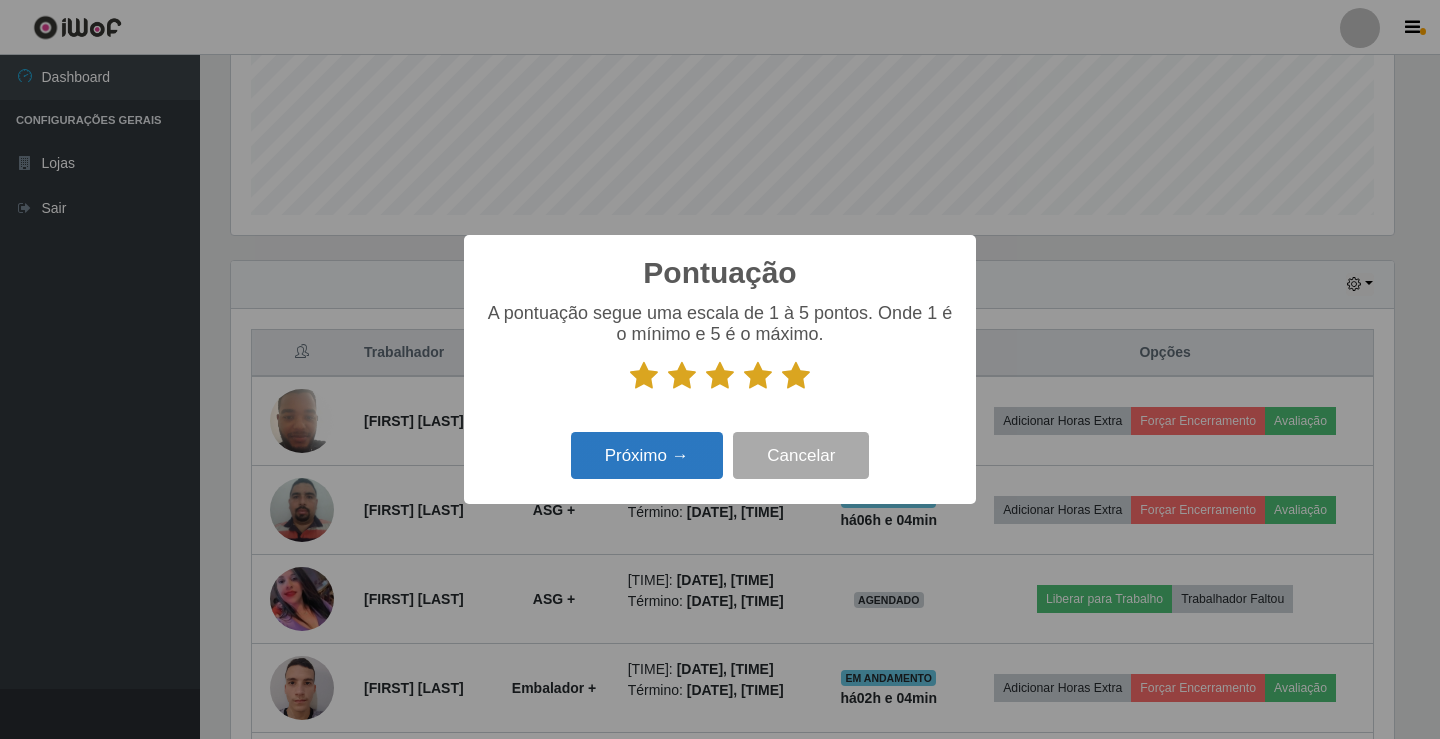 scroll, scrollTop: 999585, scrollLeft: 998837, axis: both 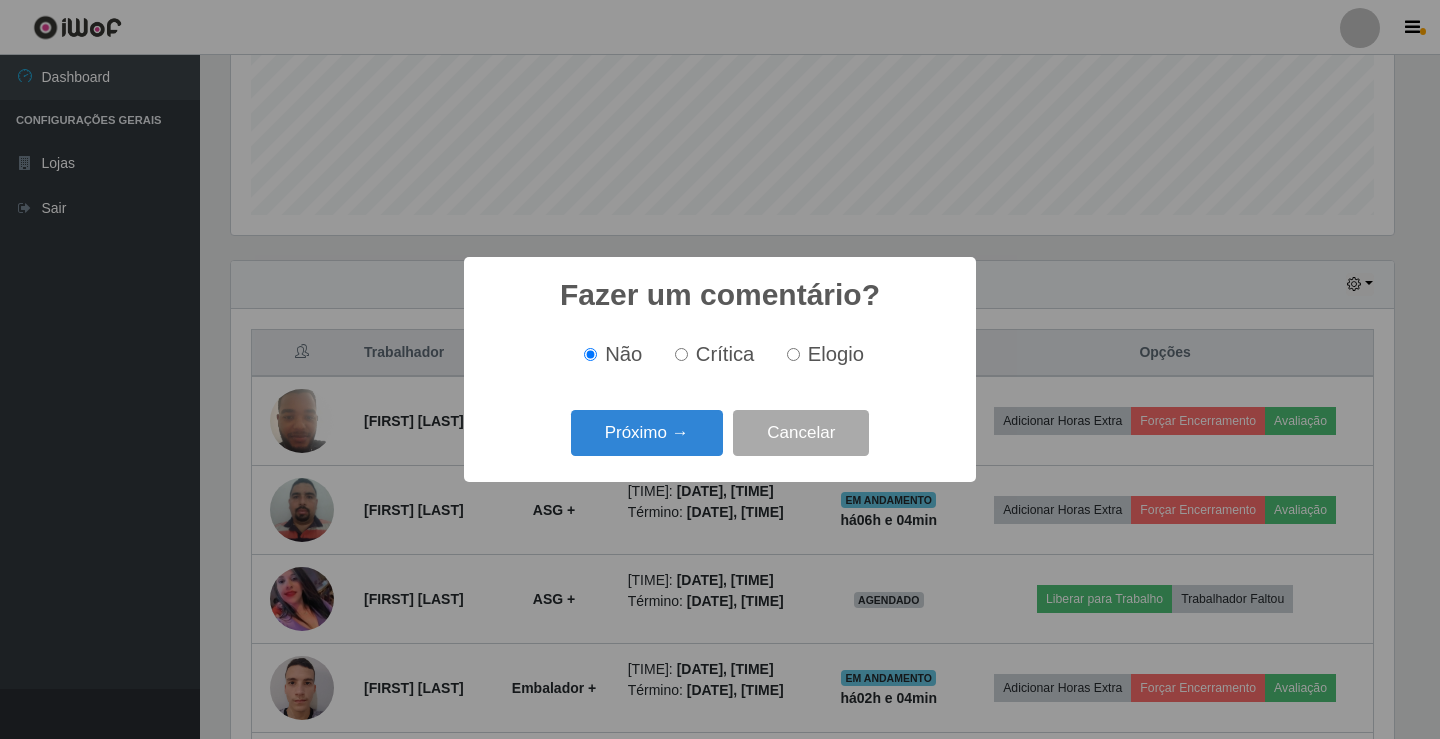 click on "Elogio" at bounding box center (836, 354) 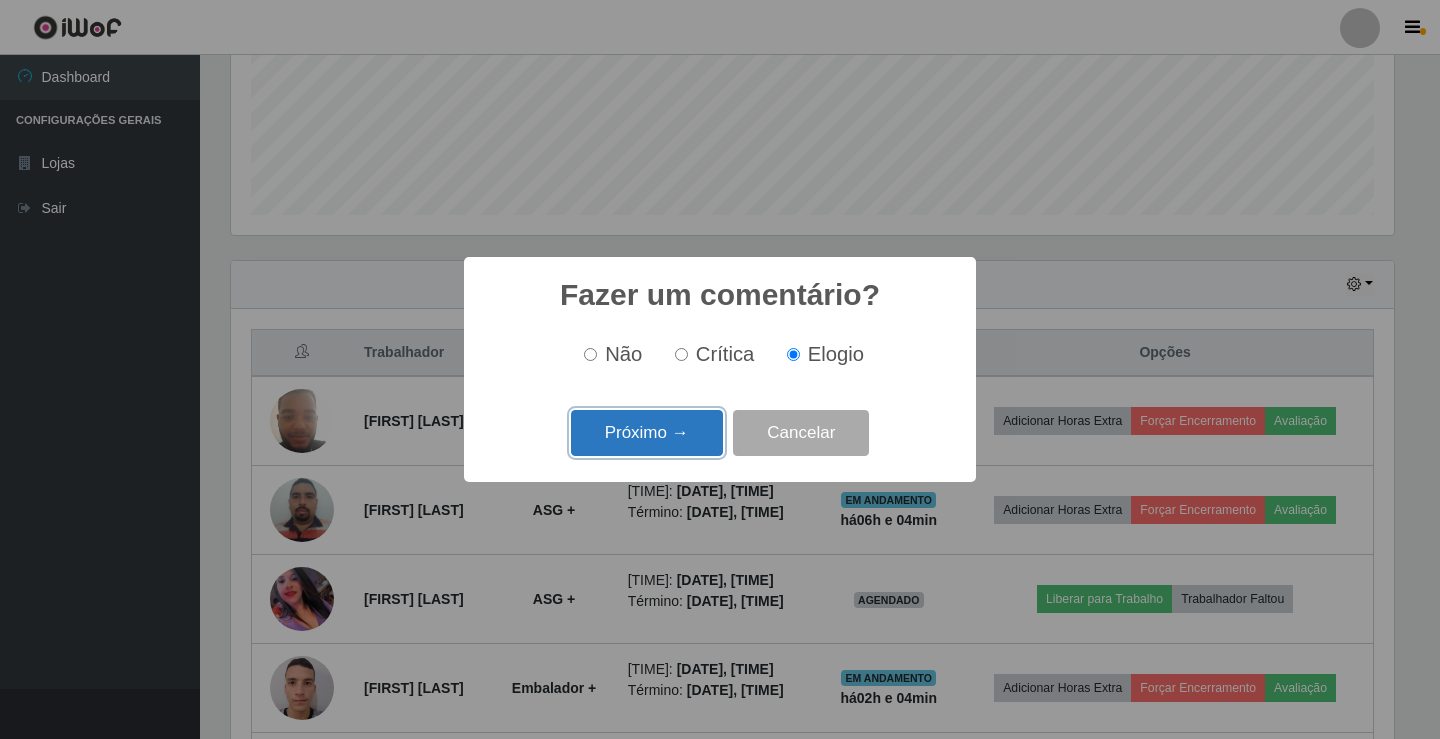 click on "Próximo →" at bounding box center [647, 433] 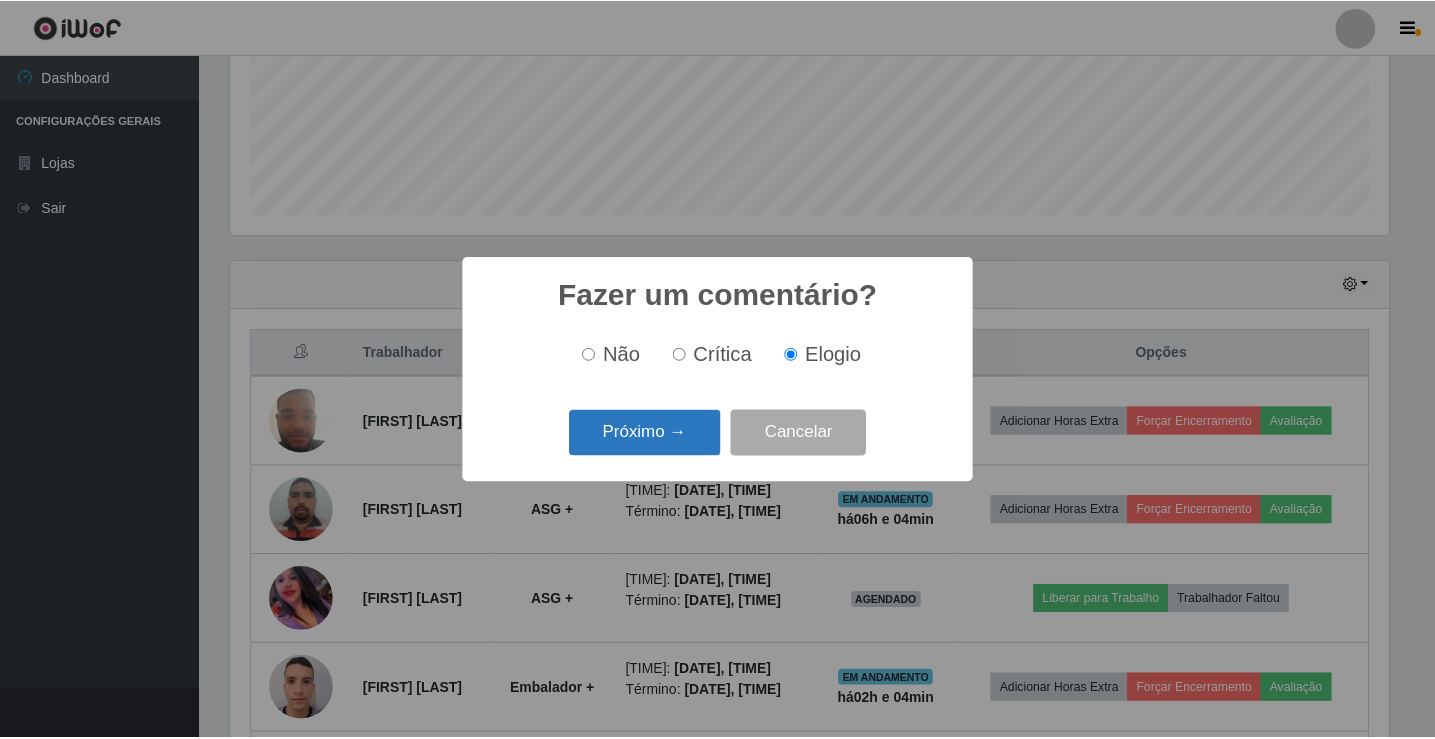 scroll, scrollTop: 999585, scrollLeft: 998837, axis: both 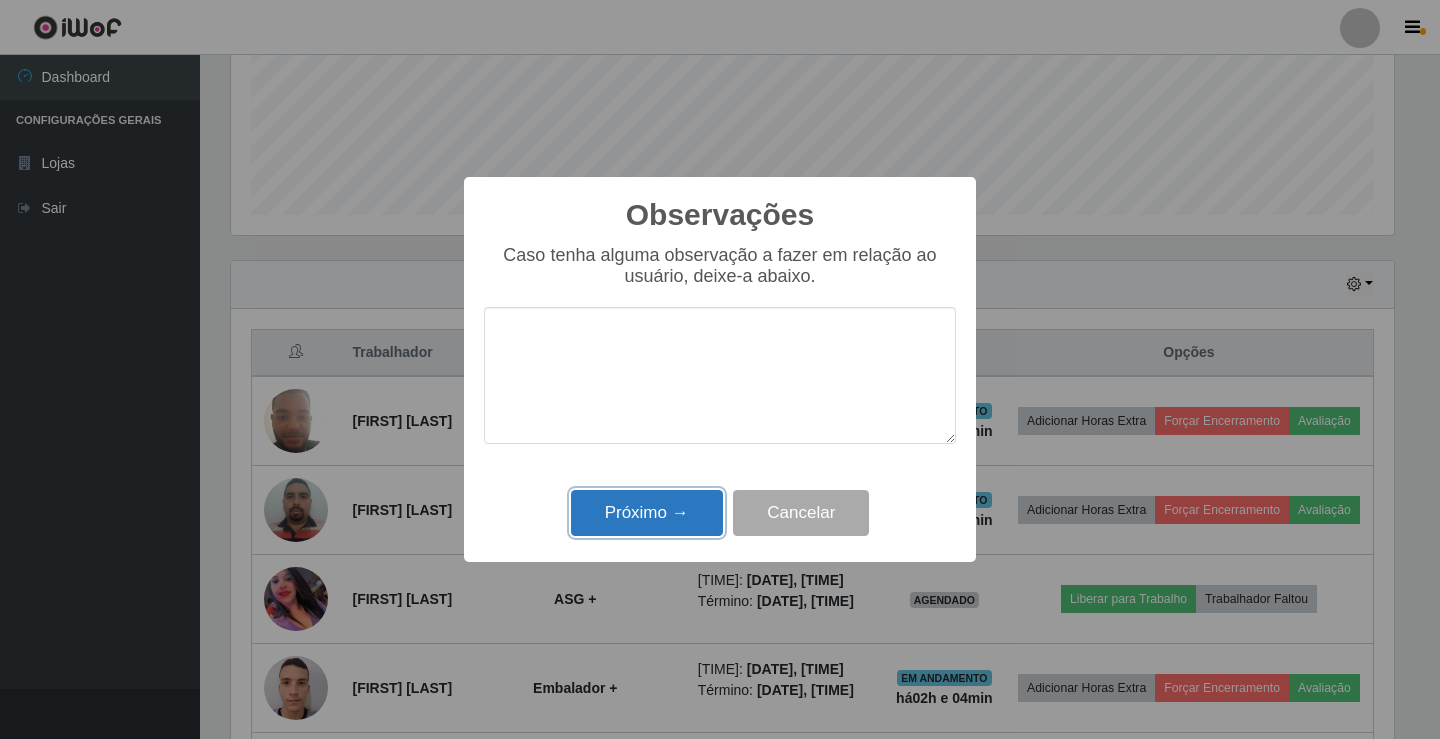 click on "Próximo →" at bounding box center (647, 513) 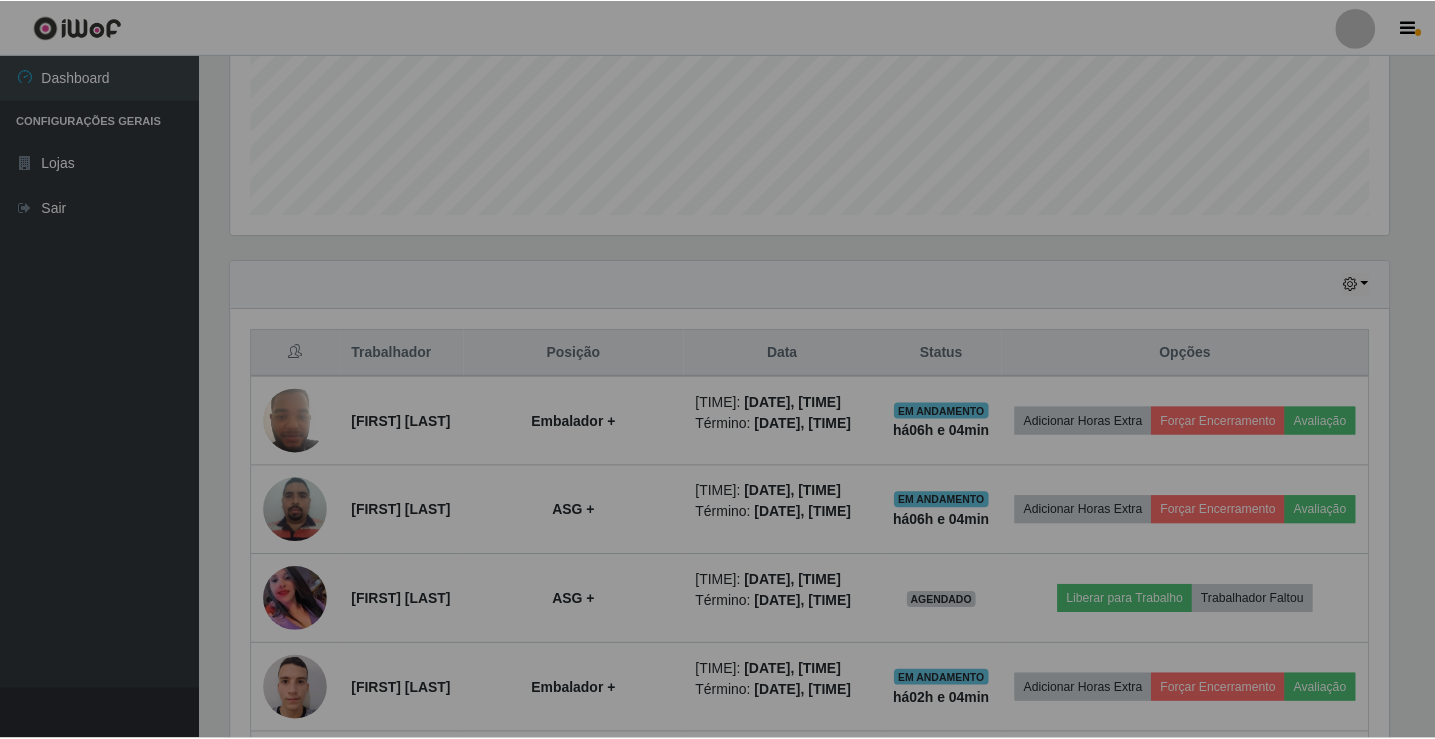 scroll, scrollTop: 999585, scrollLeft: 998827, axis: both 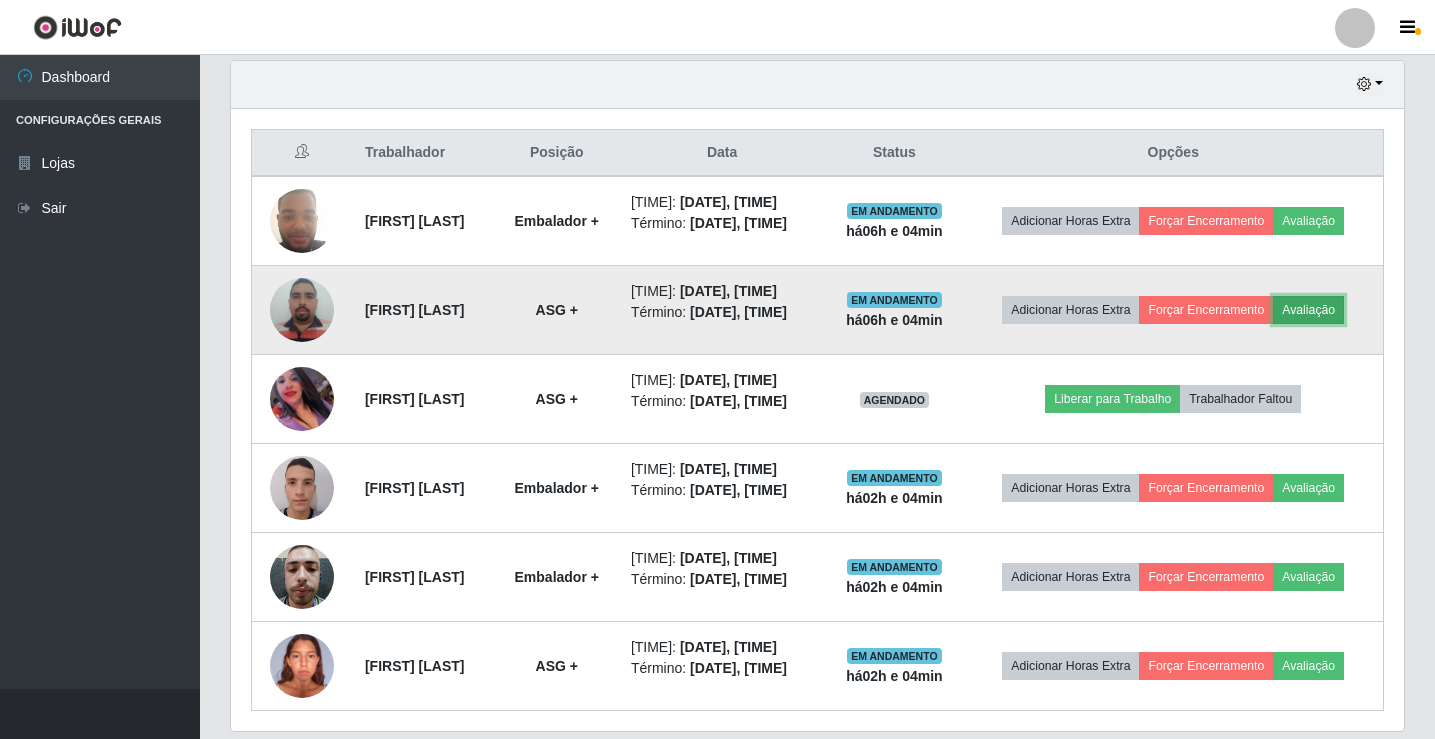 click on "Avaliação" at bounding box center (1308, 310) 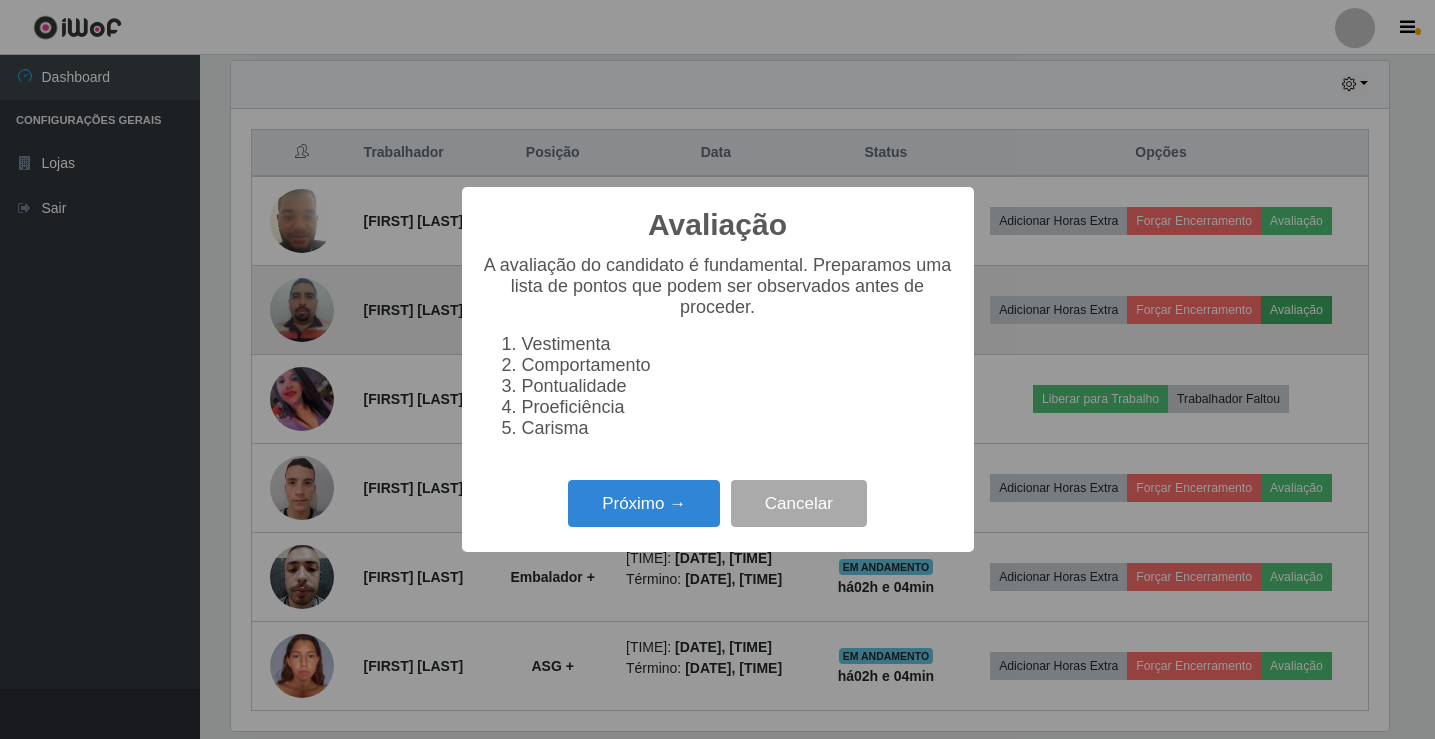 scroll, scrollTop: 999585, scrollLeft: 998837, axis: both 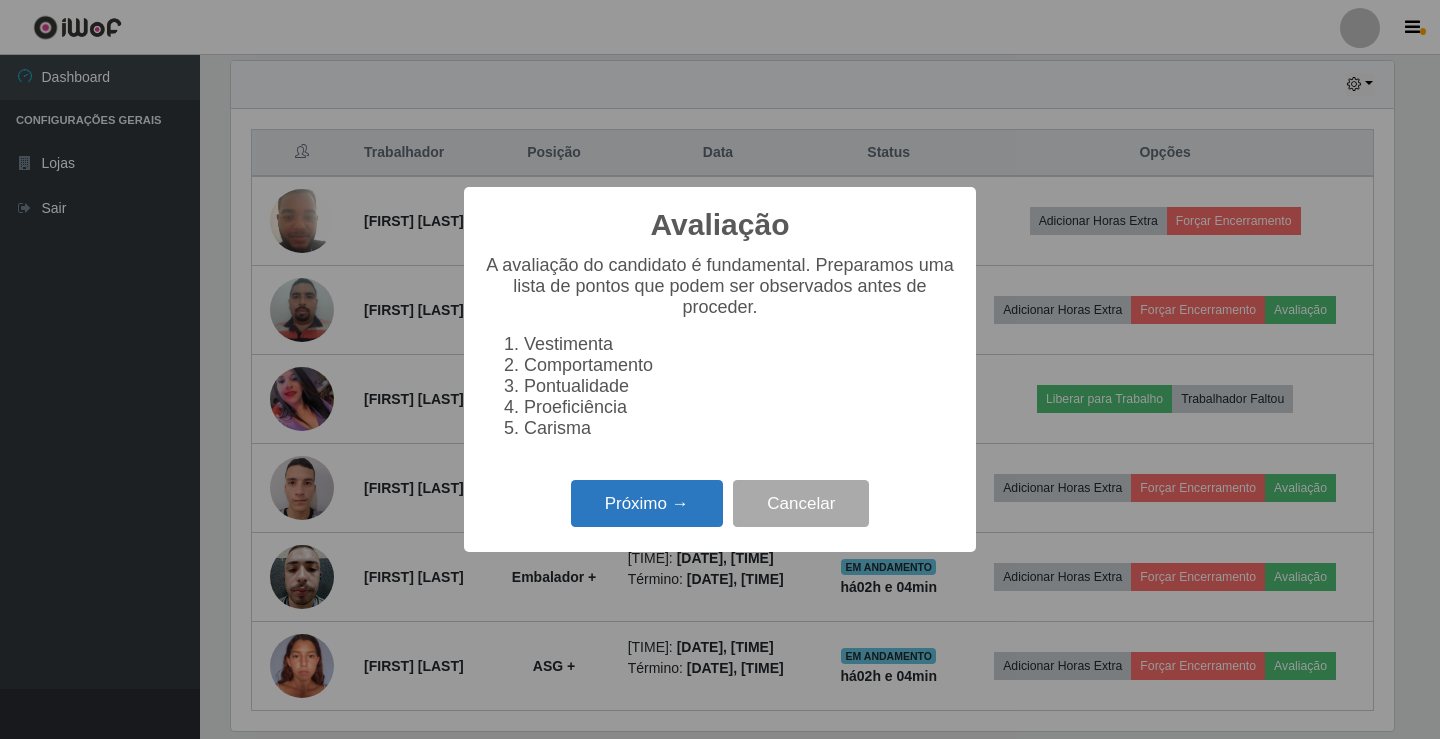 click on "Próximo →" at bounding box center [647, 503] 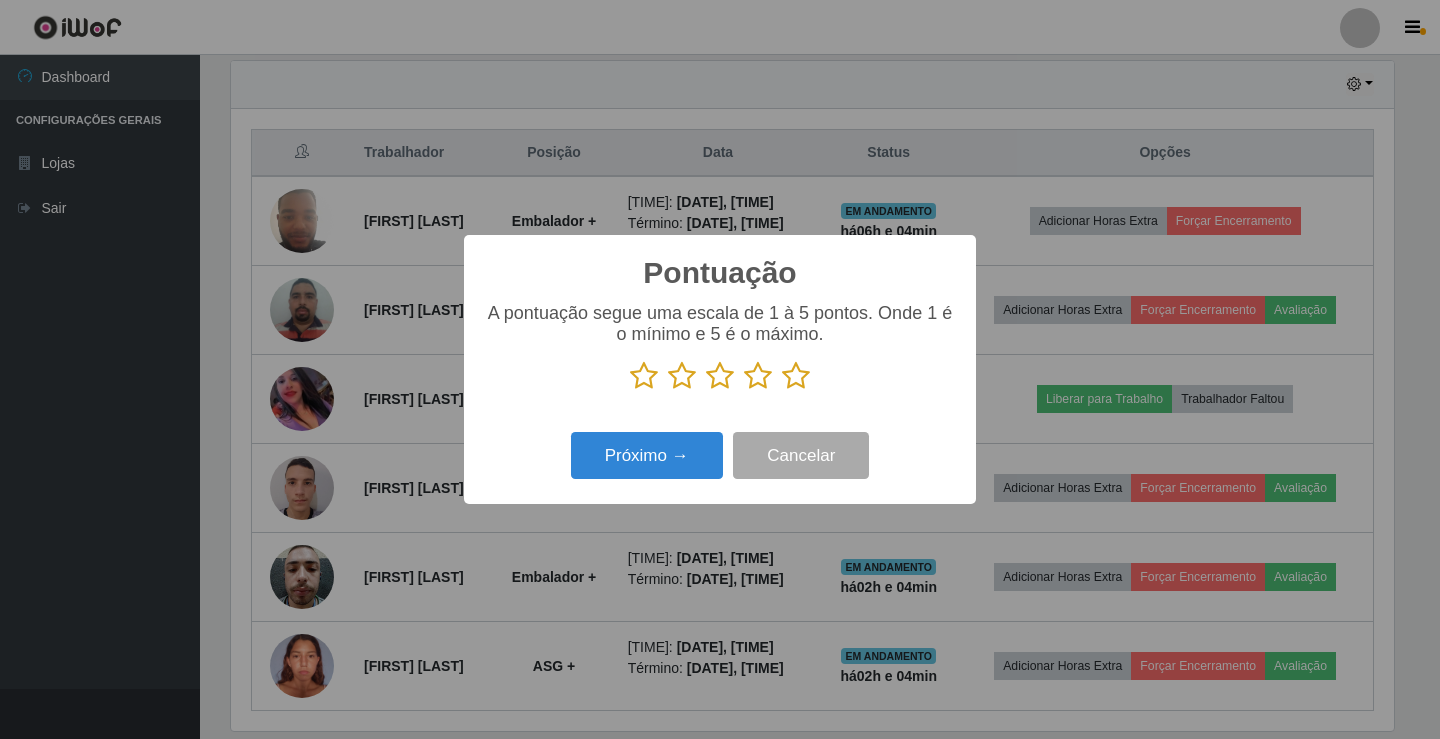 click at bounding box center (796, 376) 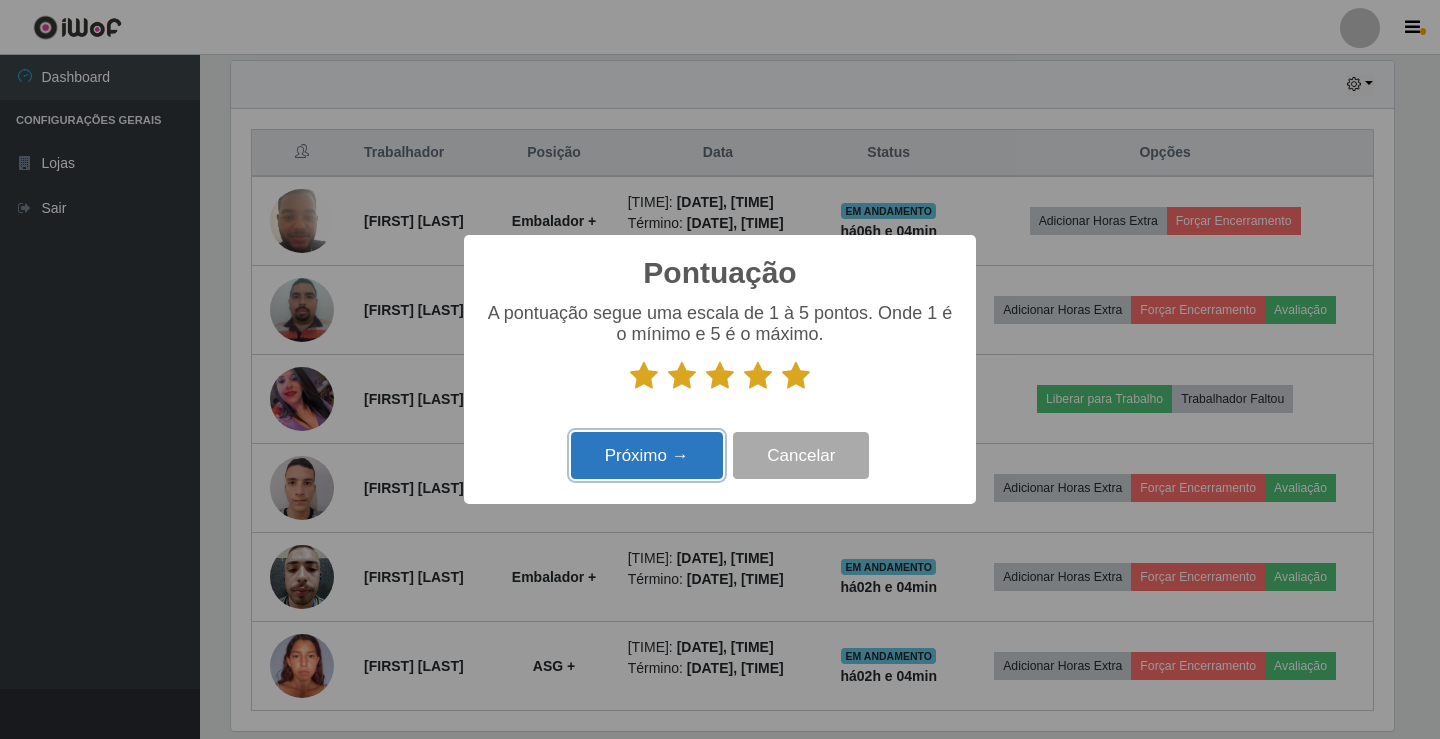 click on "Próximo →" at bounding box center (647, 455) 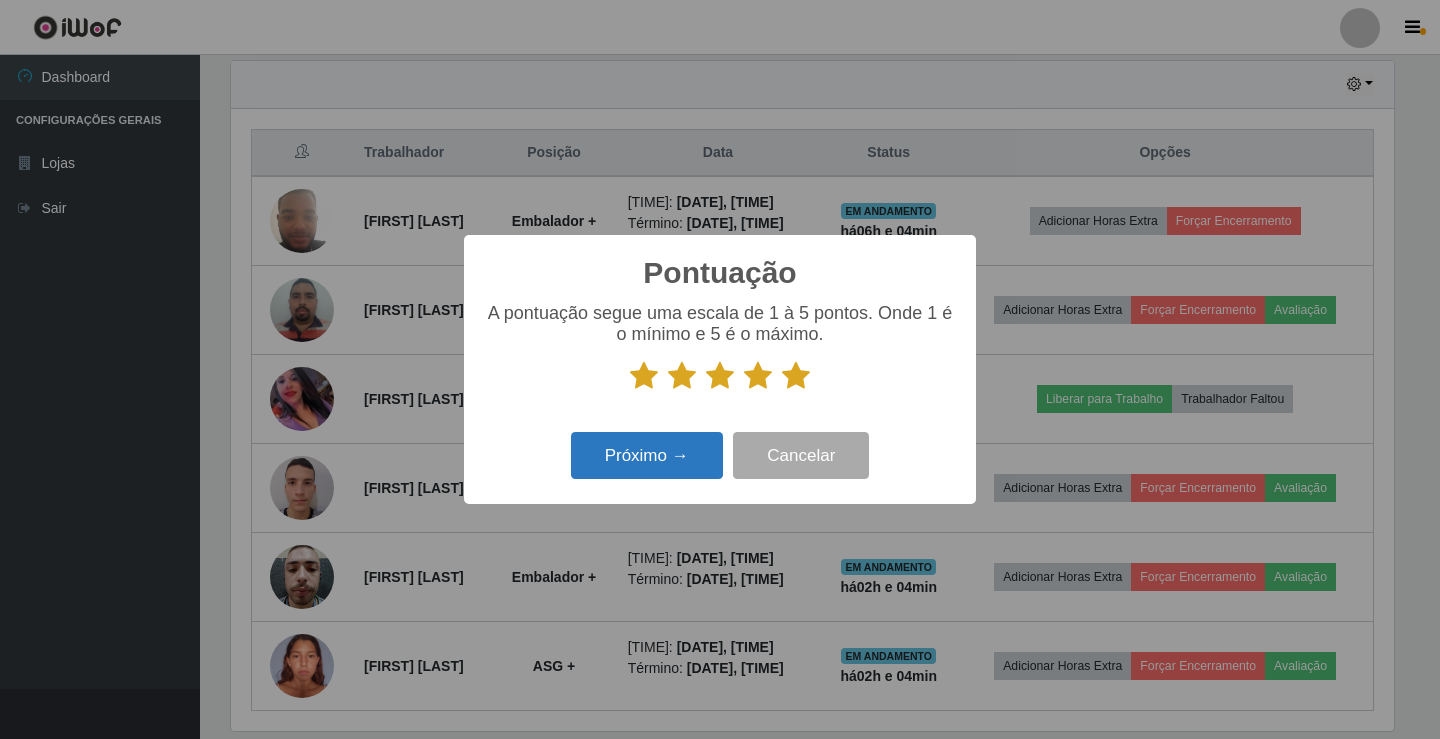 scroll, scrollTop: 999585, scrollLeft: 998837, axis: both 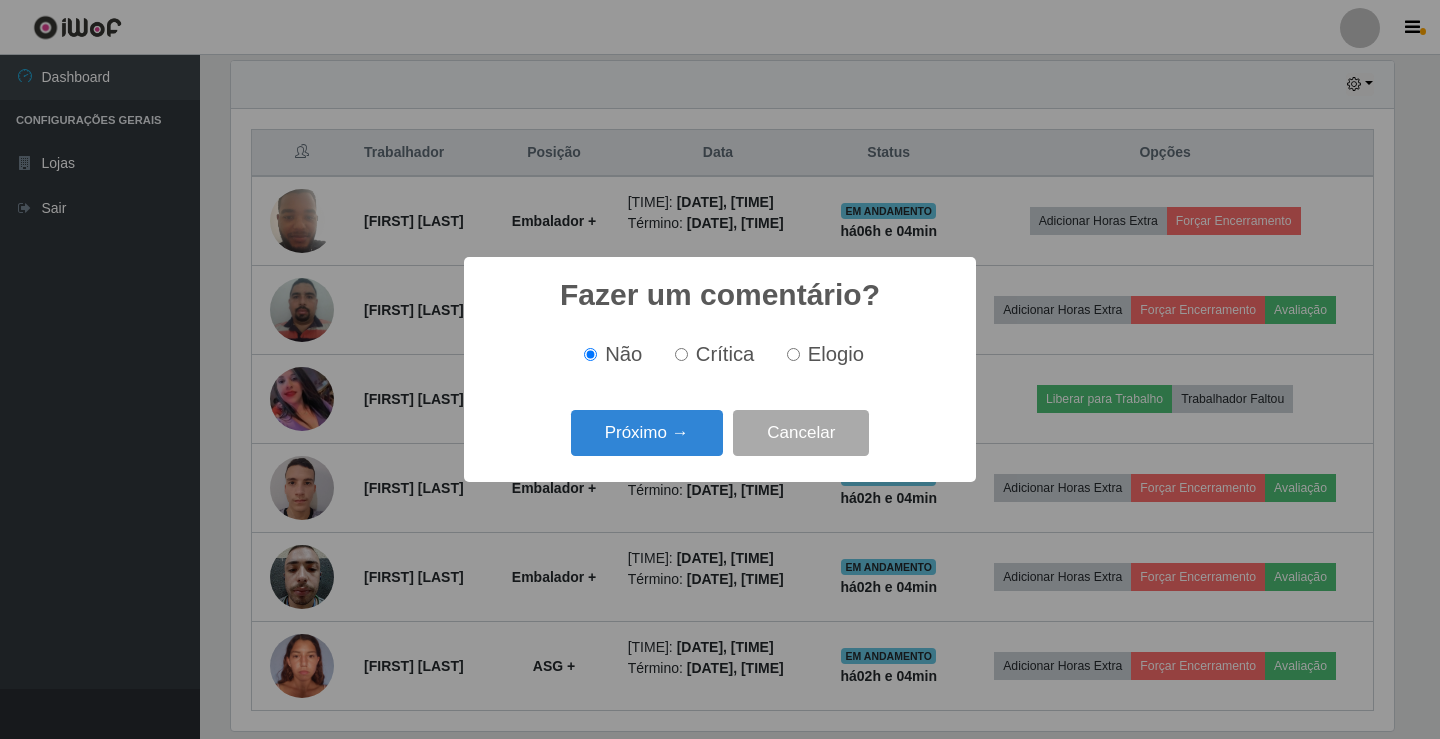 click on "Elogio" at bounding box center [793, 354] 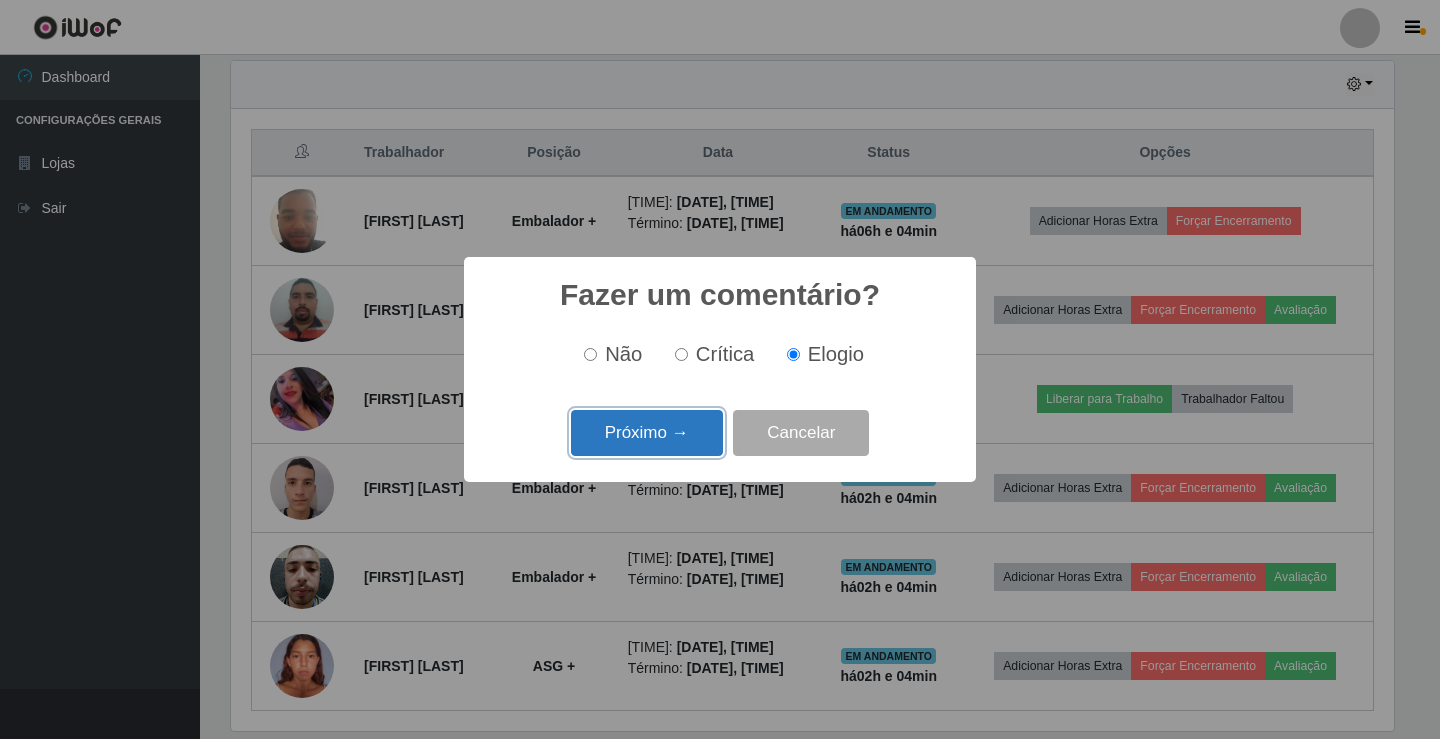 click on "Próximo →" at bounding box center (647, 433) 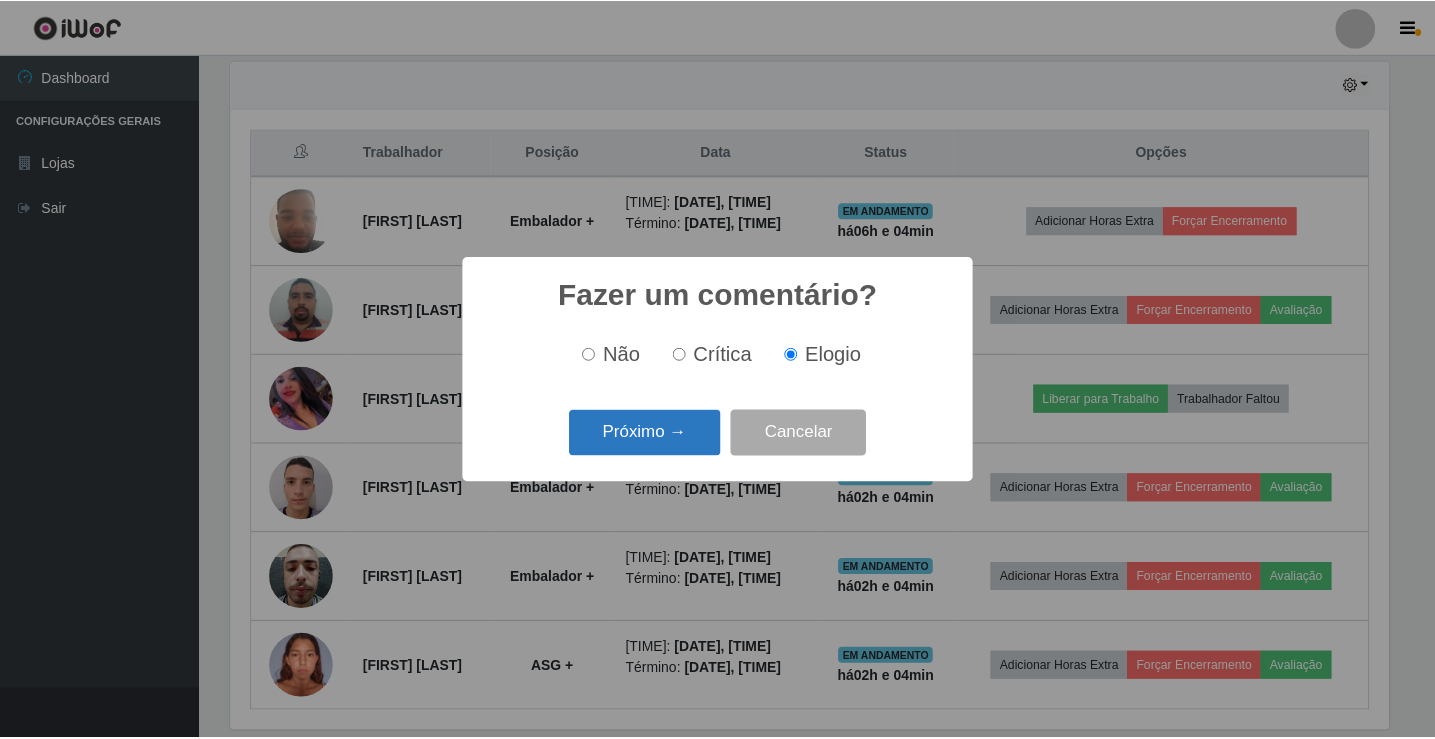 scroll, scrollTop: 999585, scrollLeft: 998837, axis: both 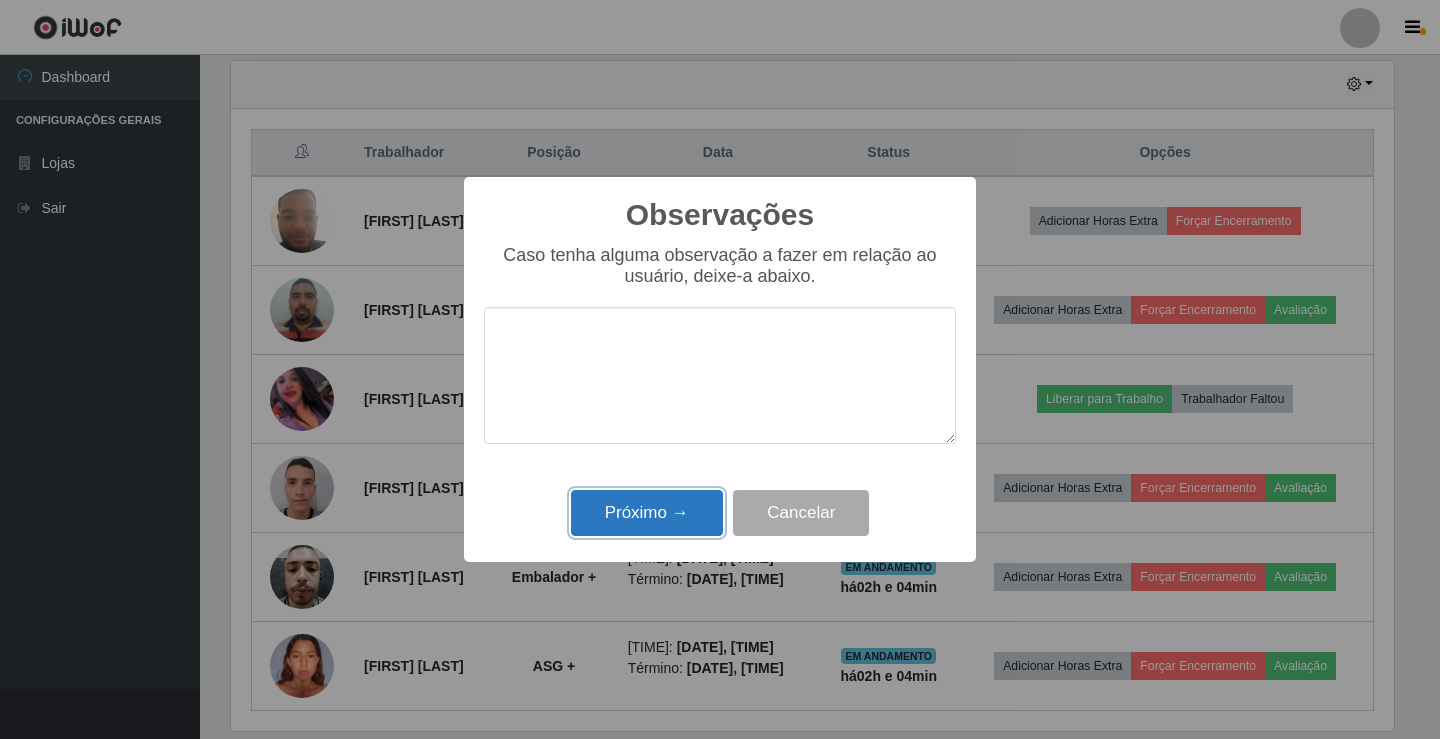 click on "Próximo →" at bounding box center [647, 513] 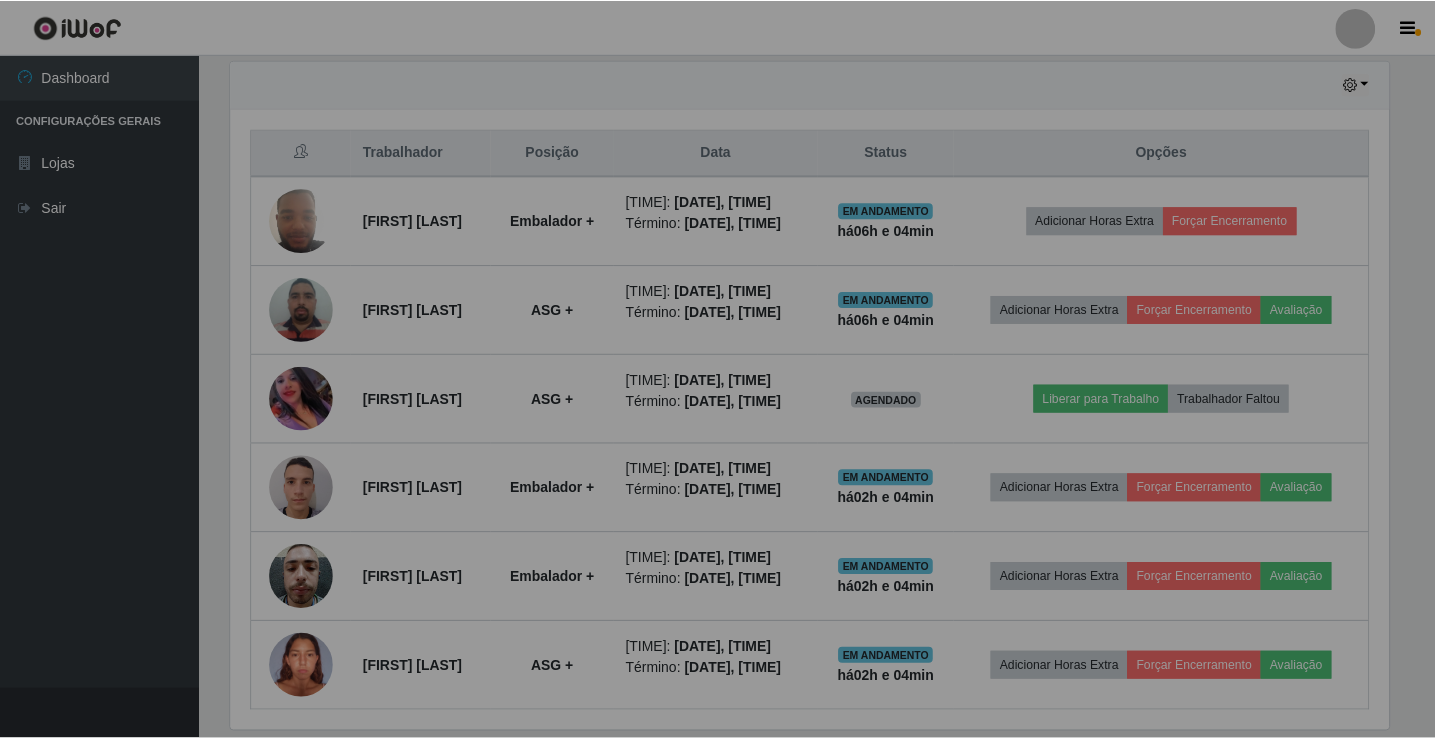 scroll, scrollTop: 999585, scrollLeft: 998827, axis: both 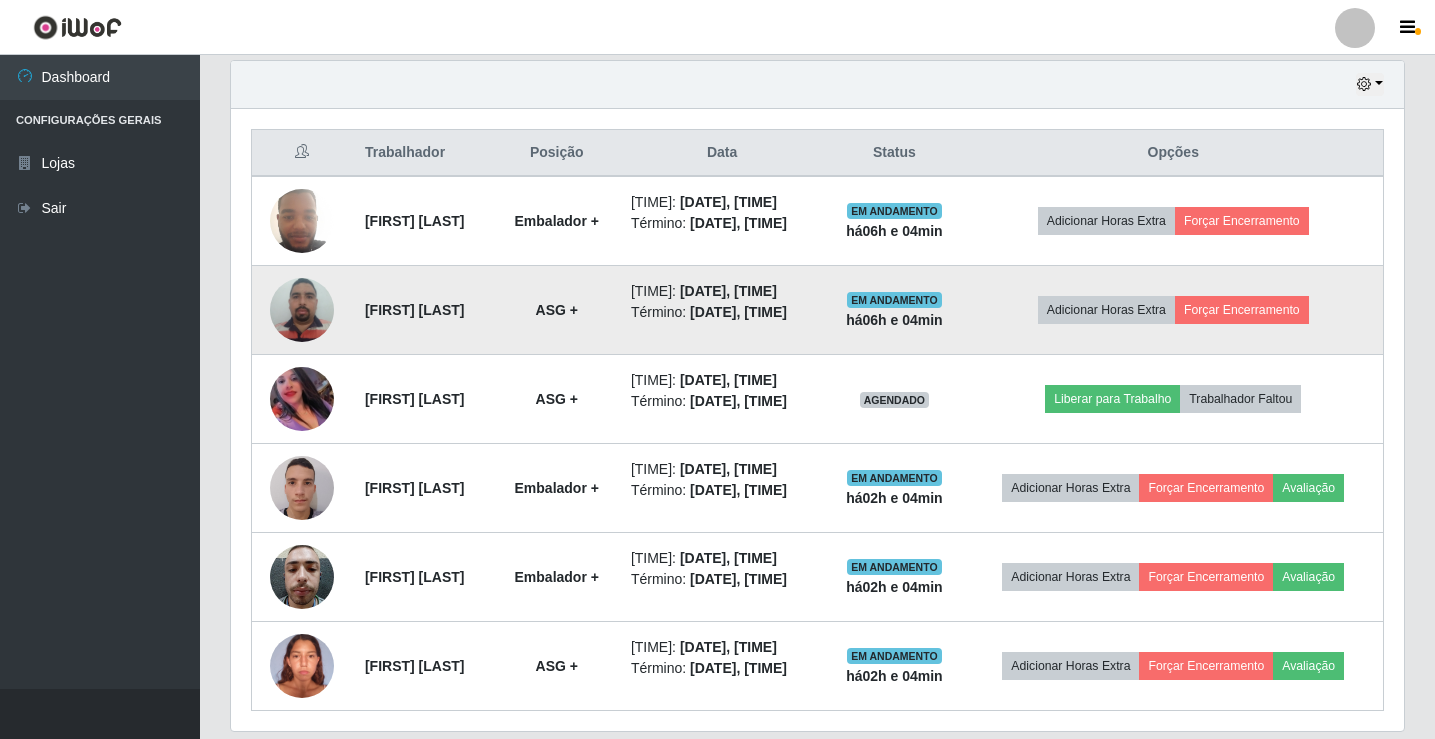 click at bounding box center [302, 309] 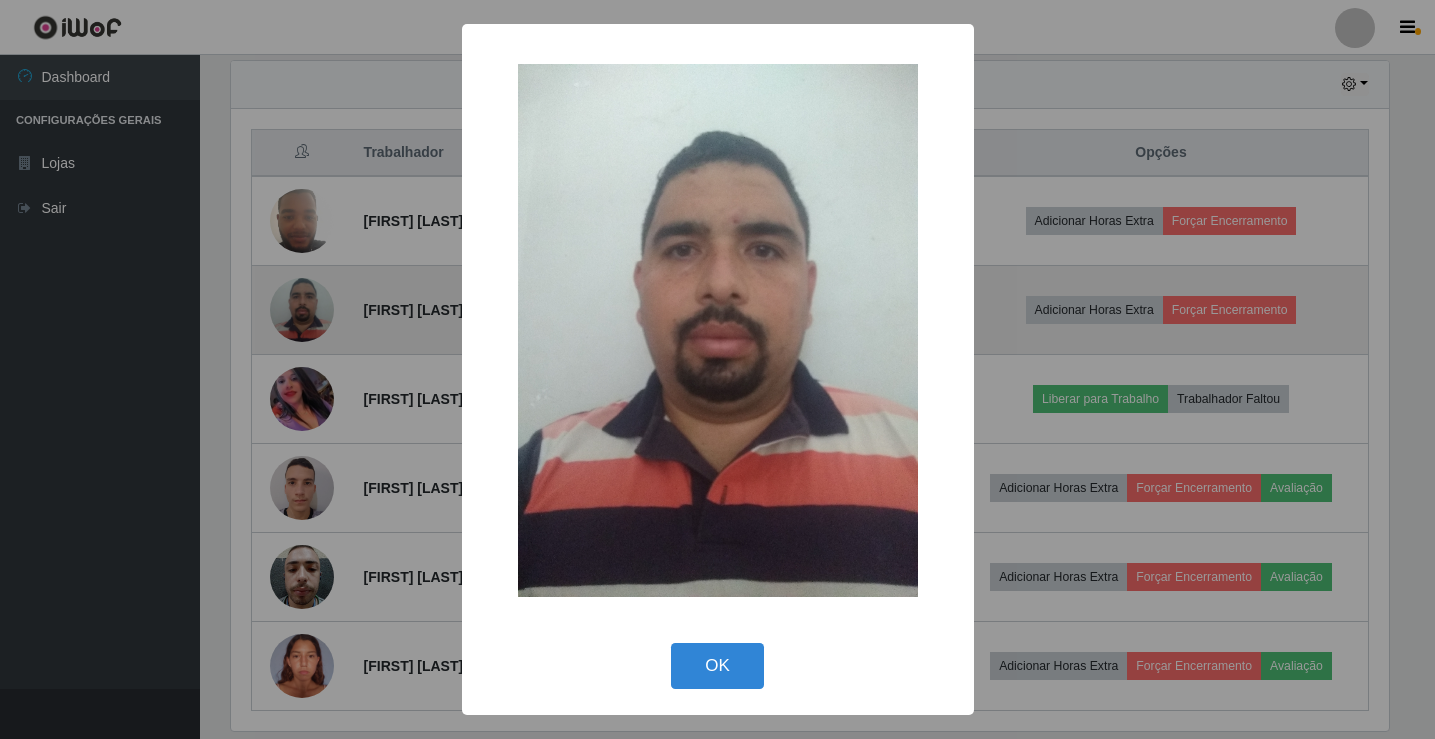 scroll, scrollTop: 999585, scrollLeft: 998837, axis: both 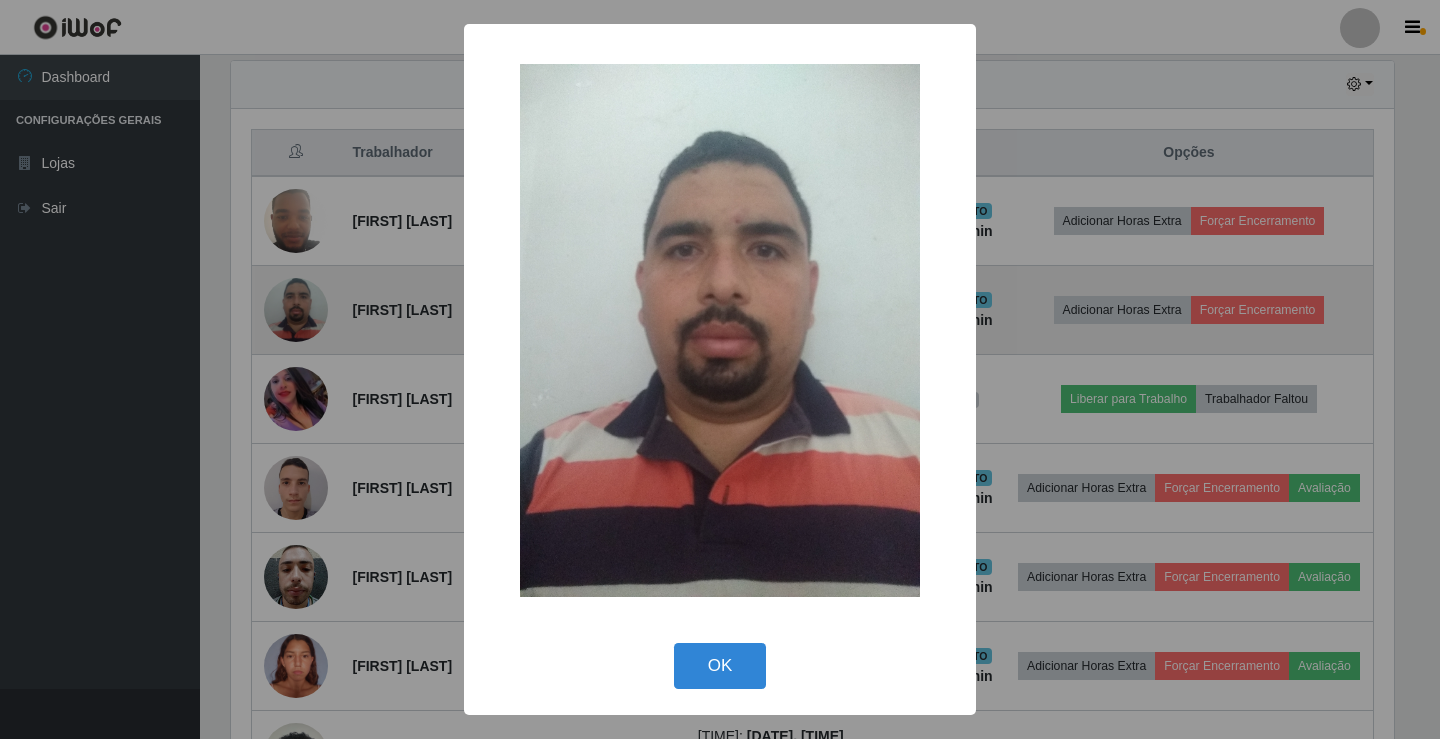 click on "× OK Cancel" at bounding box center (720, 369) 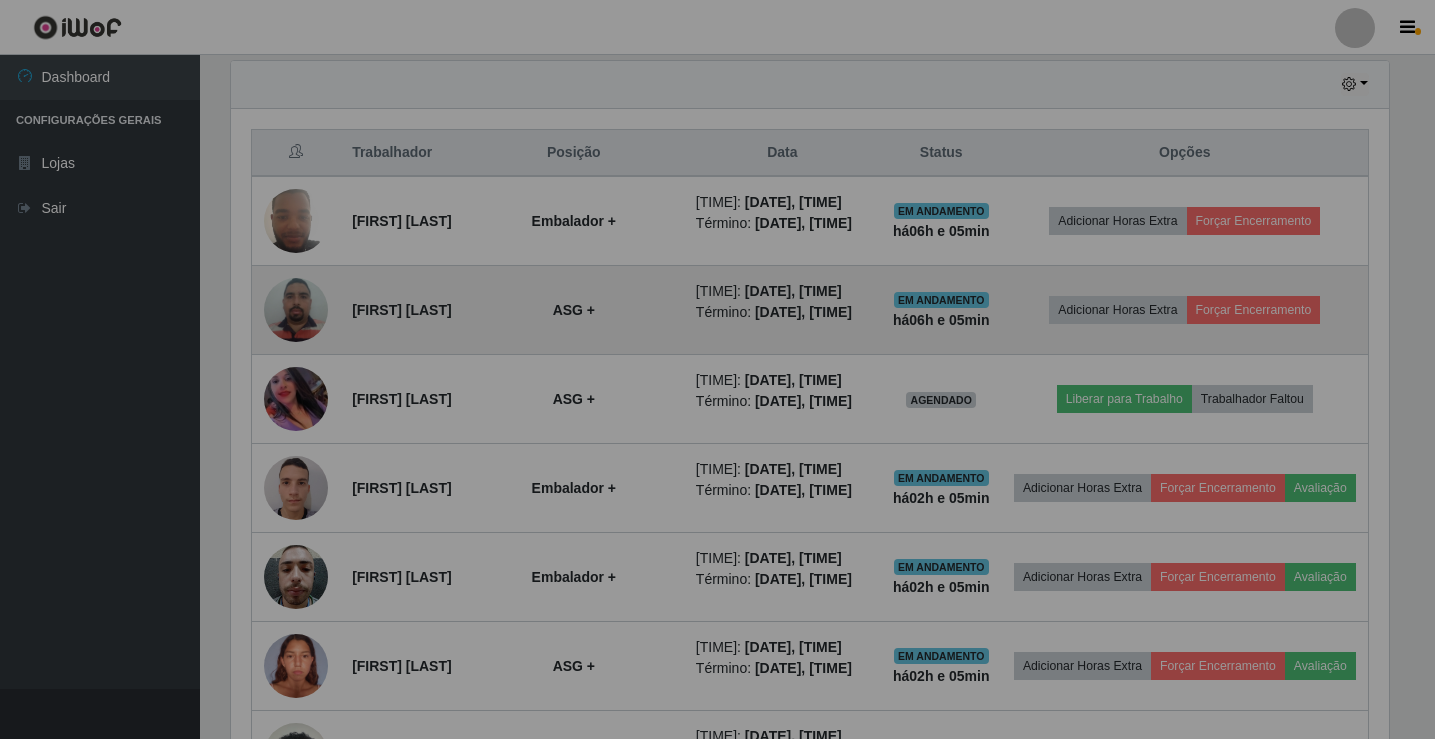 scroll, scrollTop: 999585, scrollLeft: 998827, axis: both 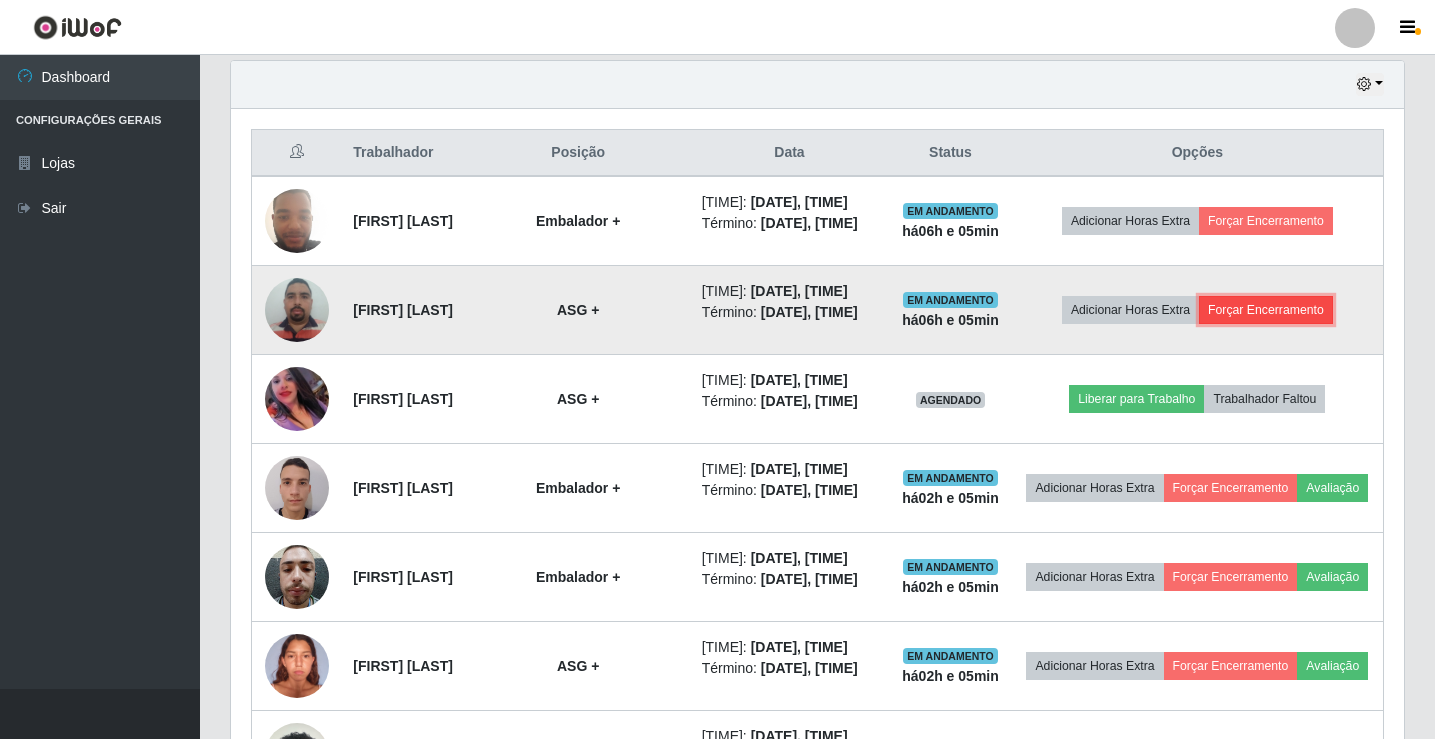 click on "Forçar Encerramento" at bounding box center [1266, 310] 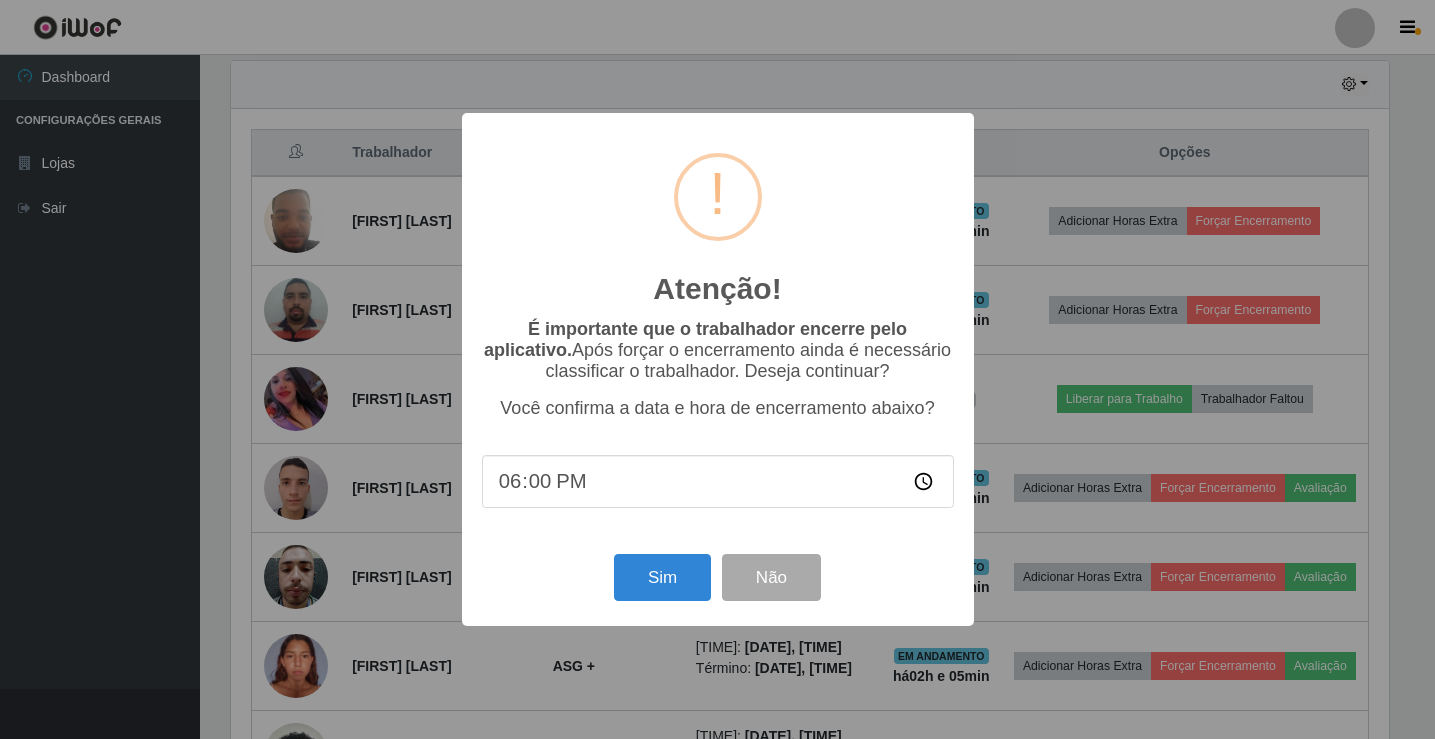scroll, scrollTop: 999585, scrollLeft: 998837, axis: both 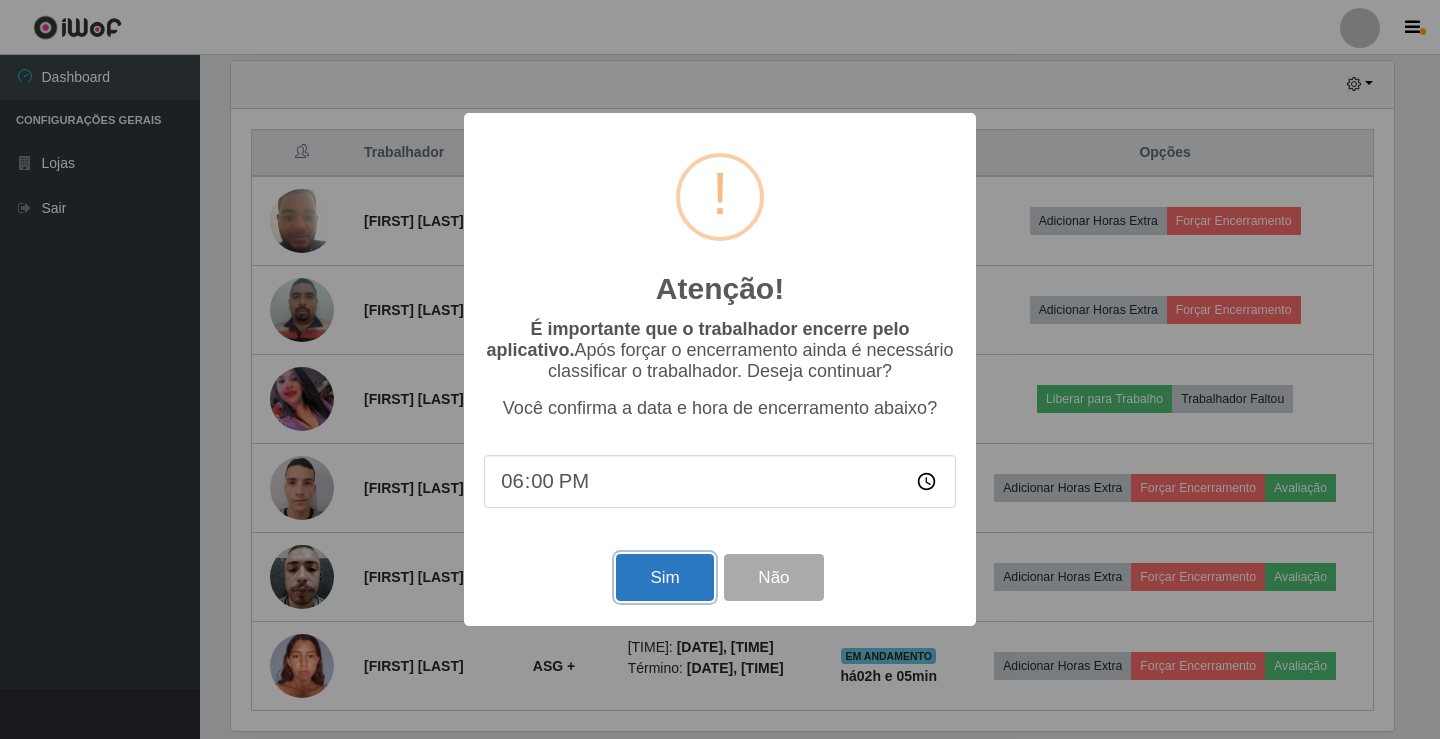 click on "Sim" at bounding box center (664, 577) 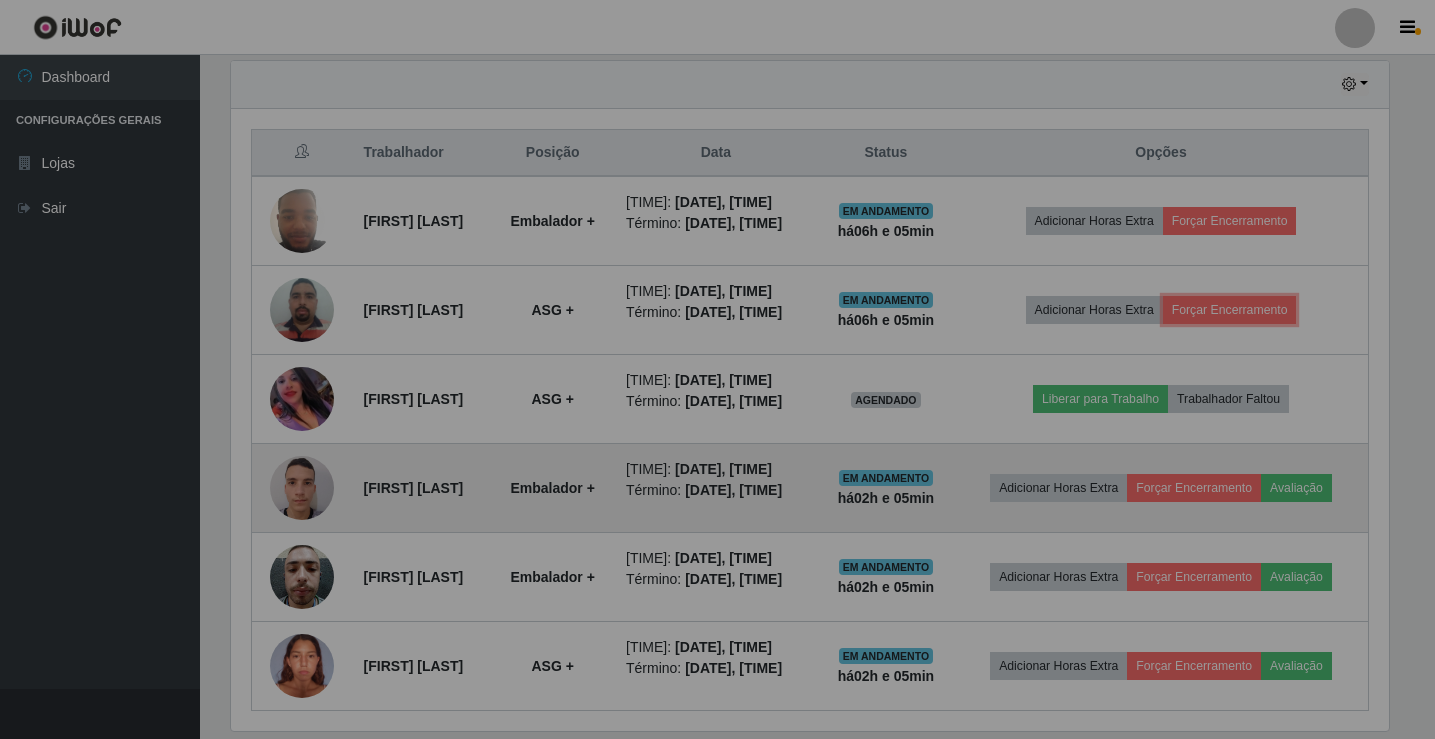 scroll, scrollTop: 999585, scrollLeft: 998827, axis: both 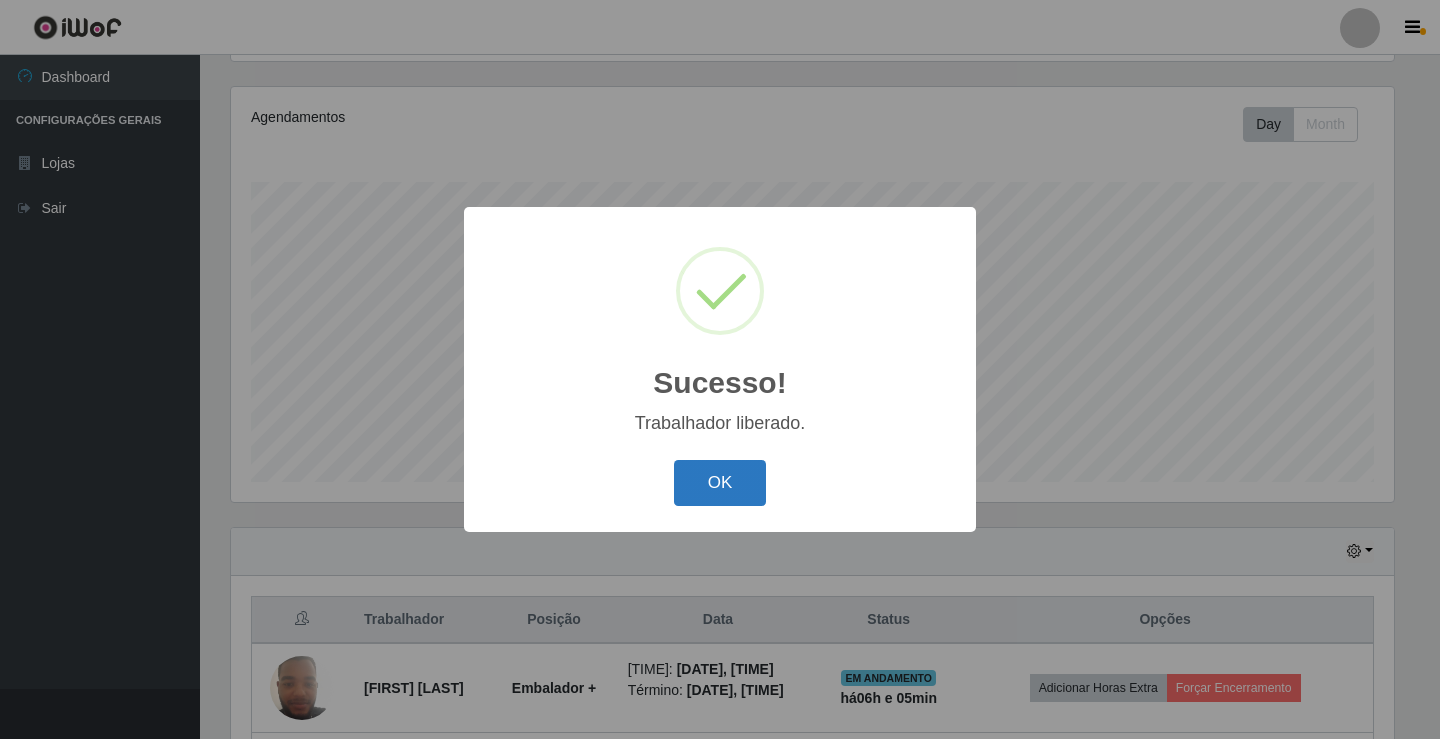 click on "OK" at bounding box center [720, 483] 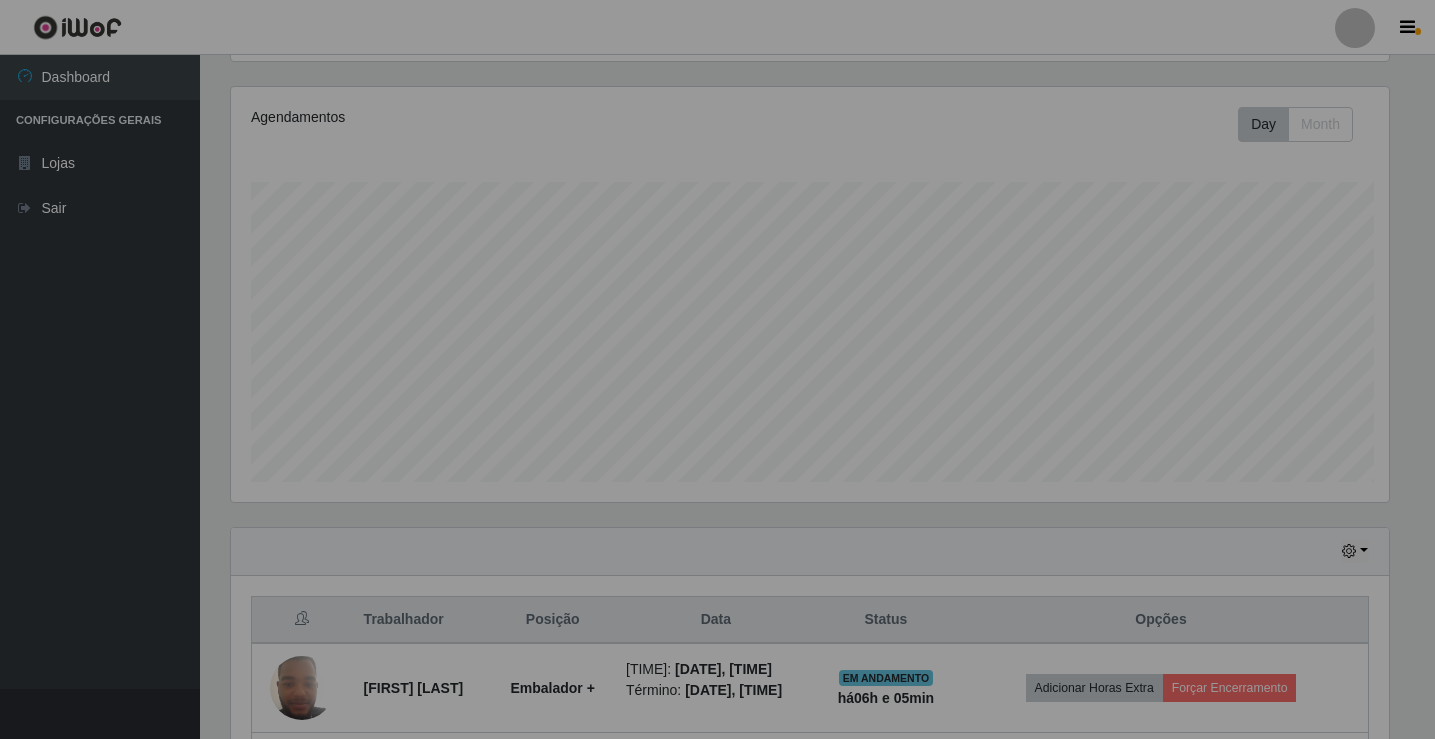 scroll, scrollTop: 999585, scrollLeft: 998827, axis: both 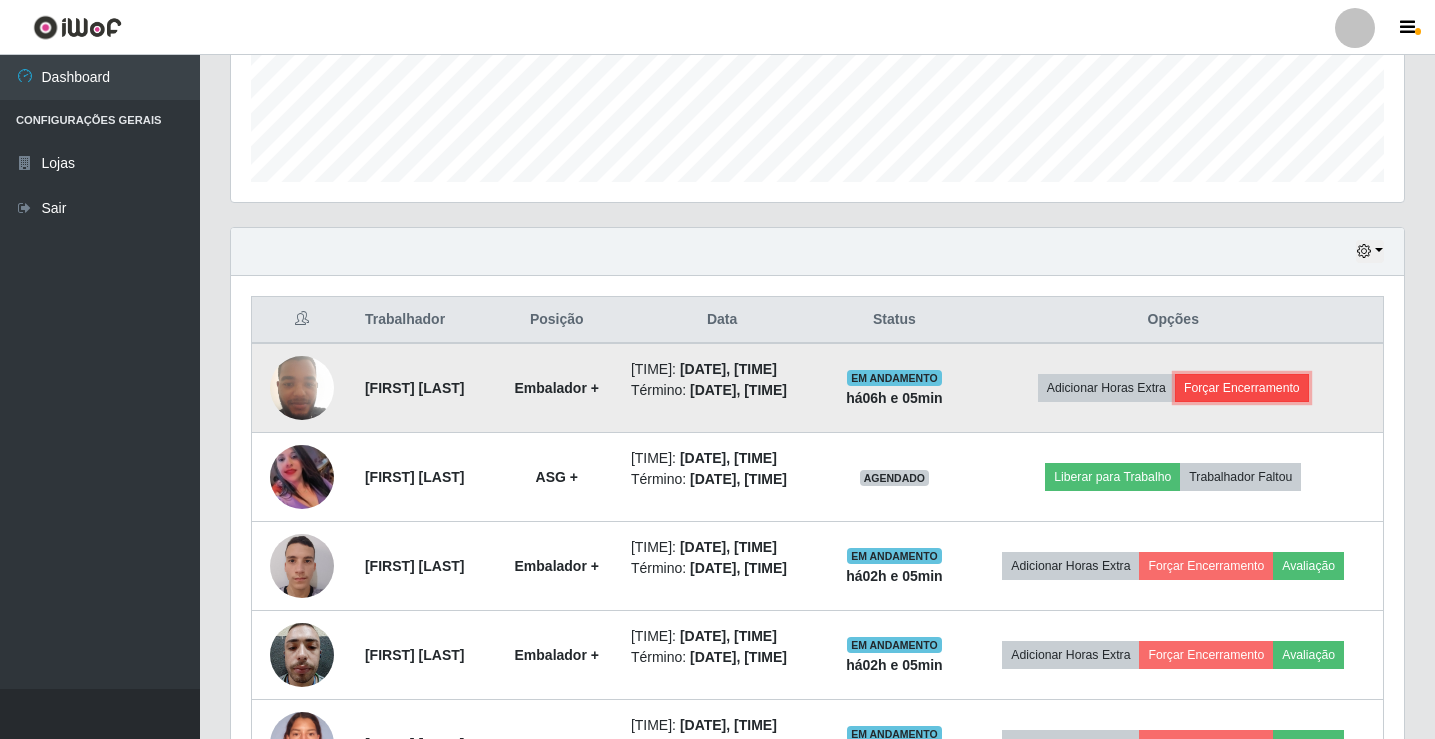 click on "Forçar Encerramento" at bounding box center [1242, 388] 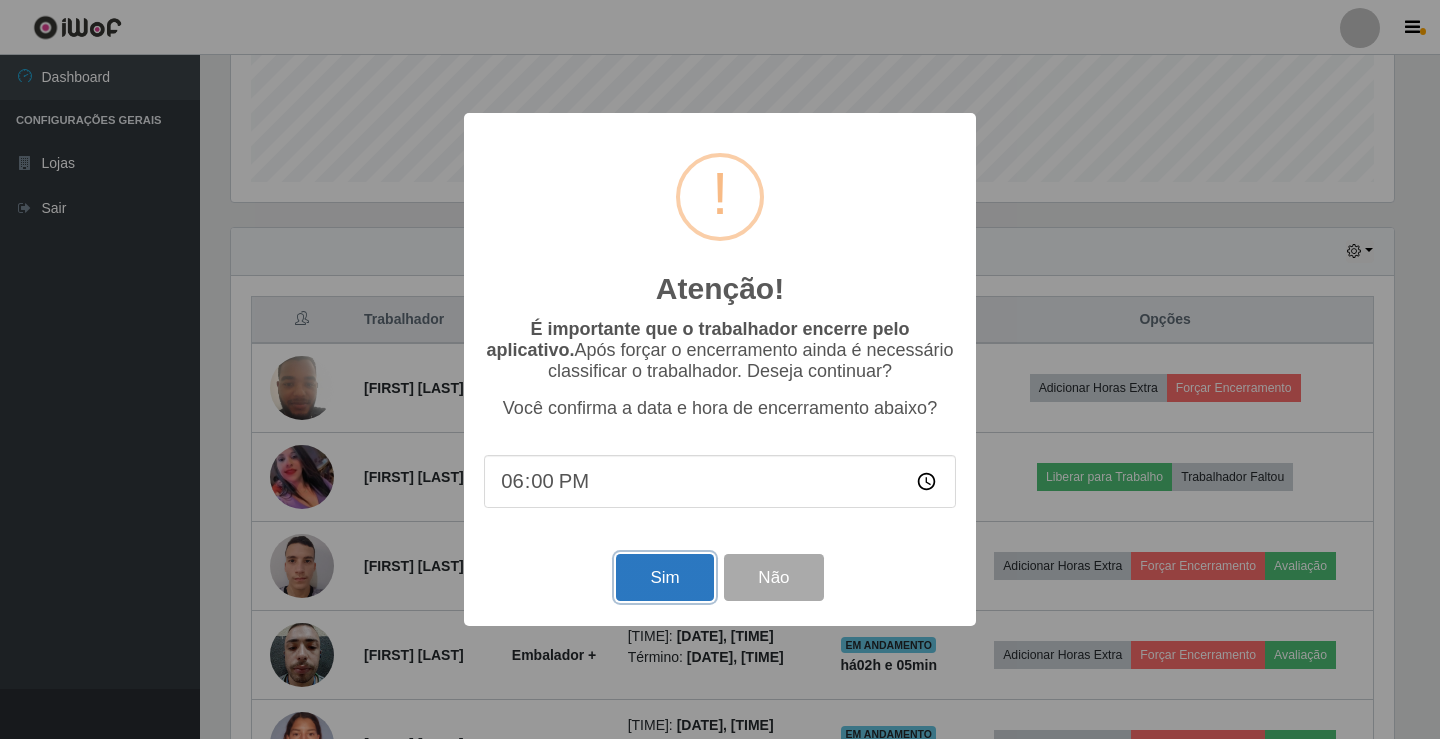 click on "Sim" at bounding box center (664, 577) 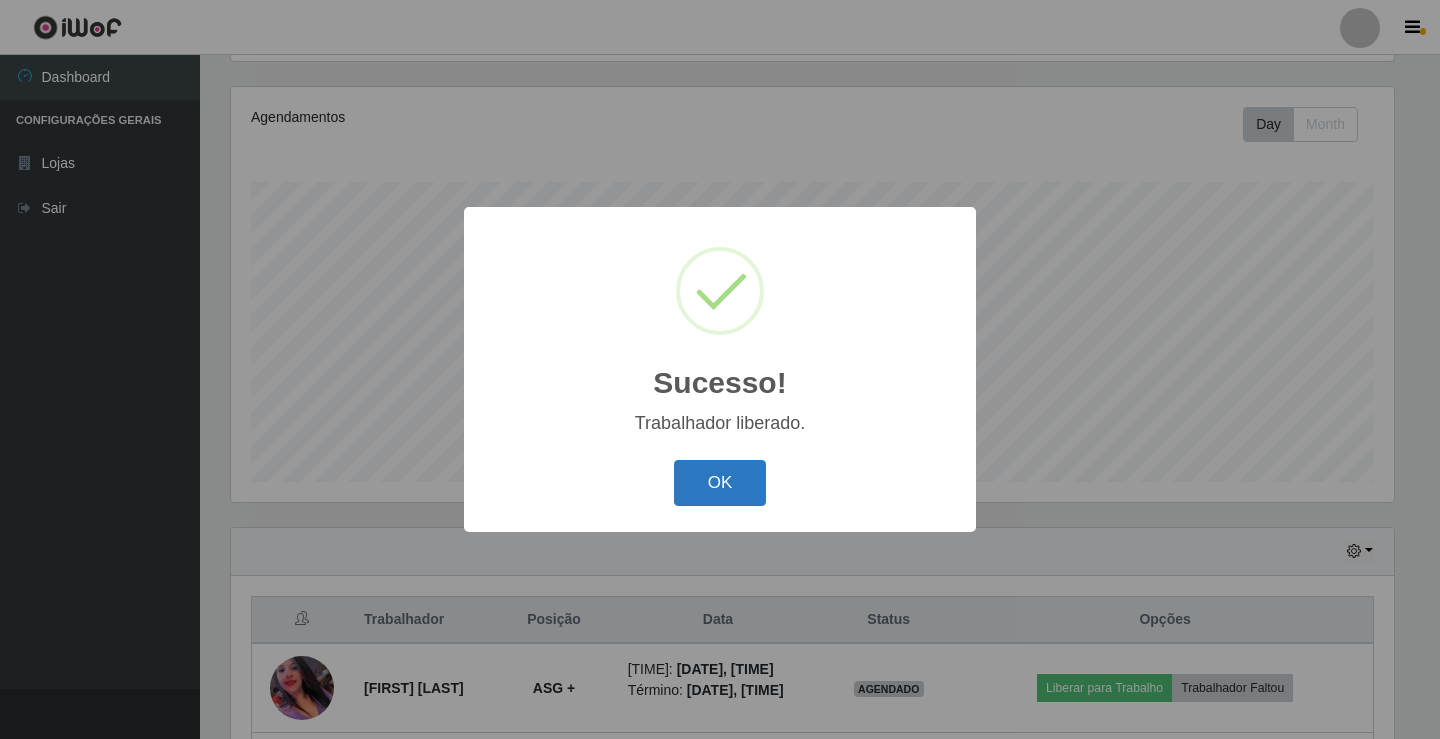 click on "OK" at bounding box center [720, 483] 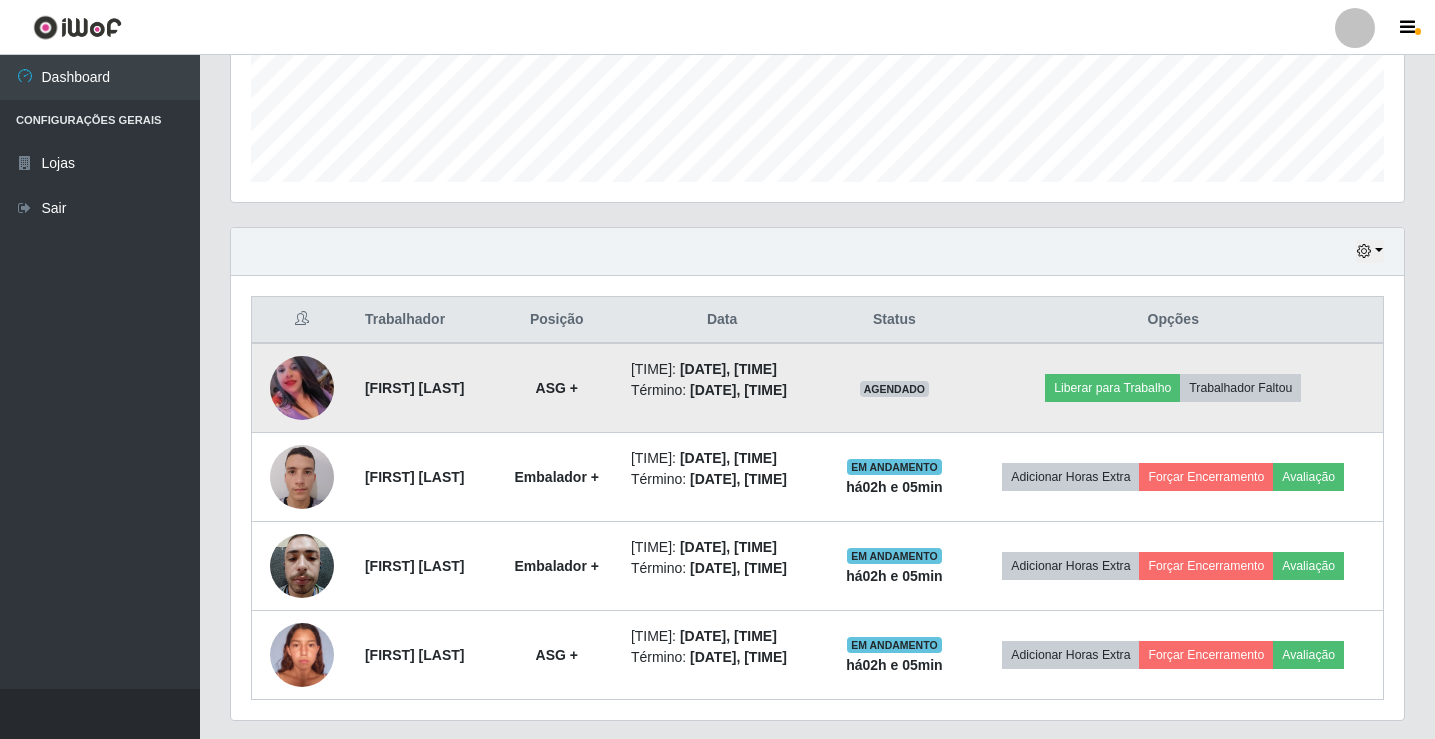 click at bounding box center [302, 388] 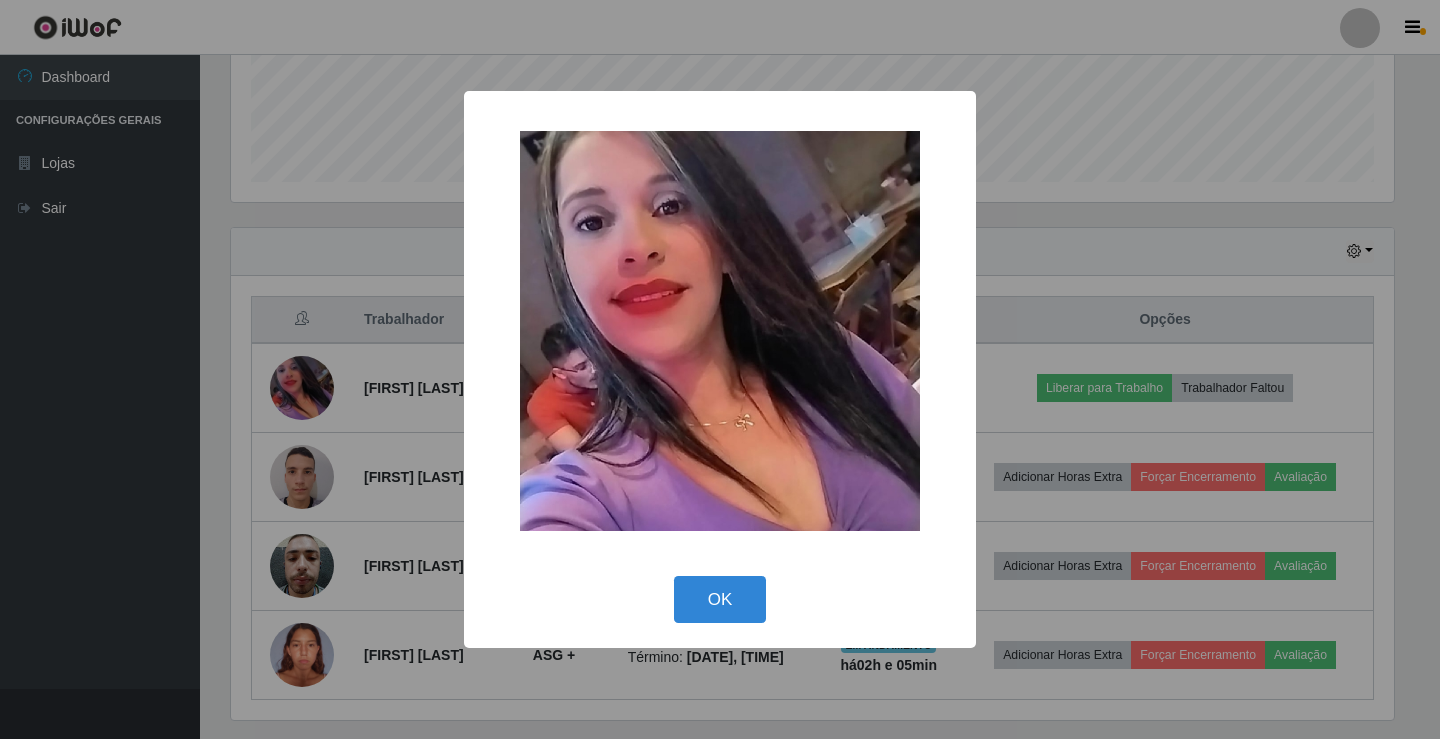 click on "× OK Cancel" at bounding box center (720, 369) 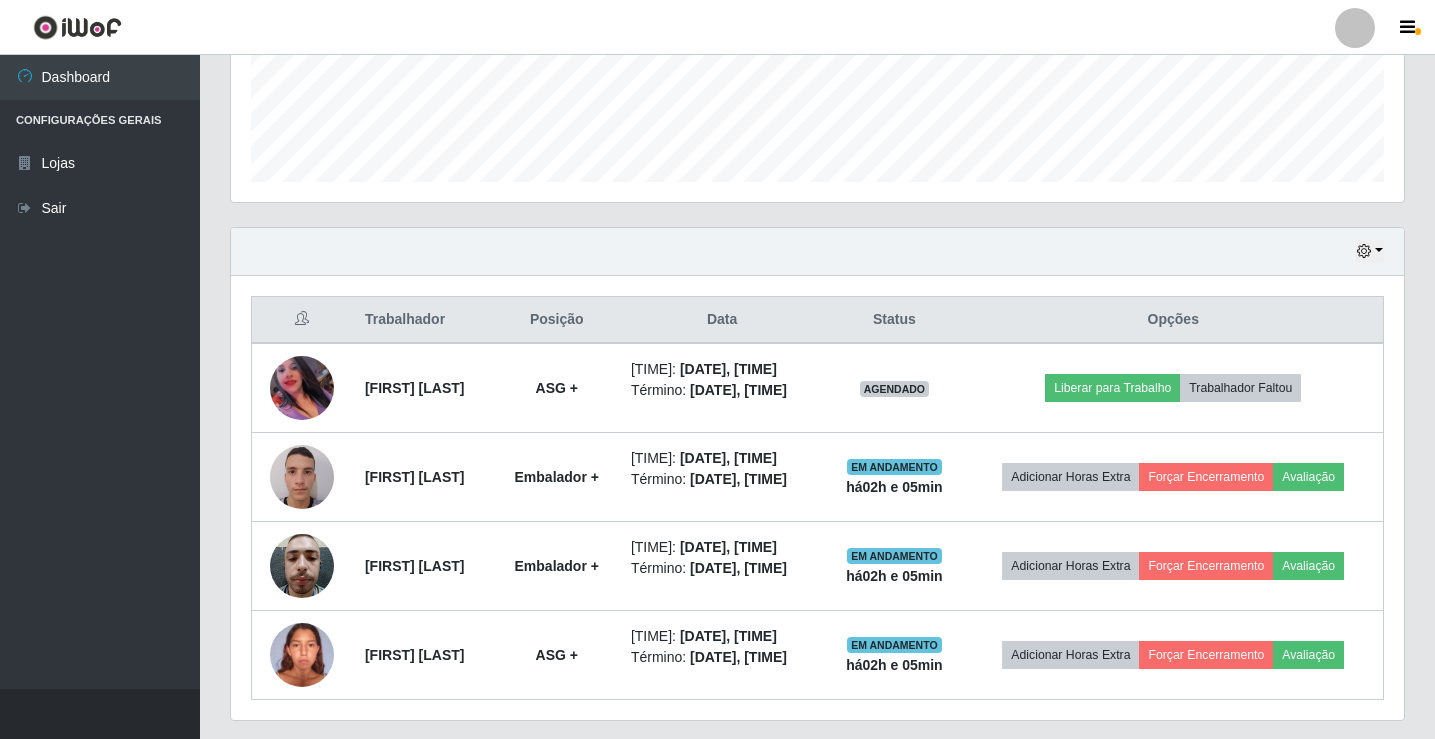 click at bounding box center [302, 388] 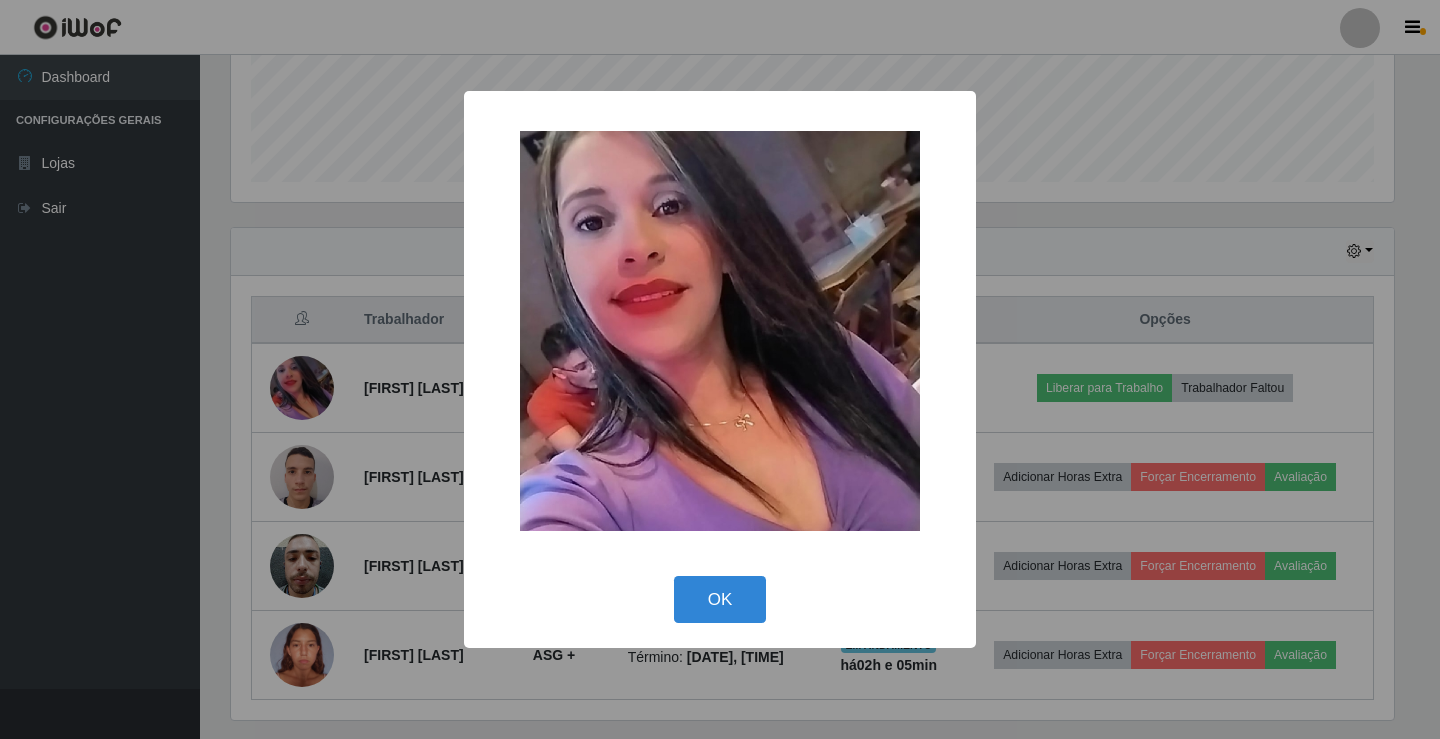 click on "× OK Cancel" at bounding box center [720, 369] 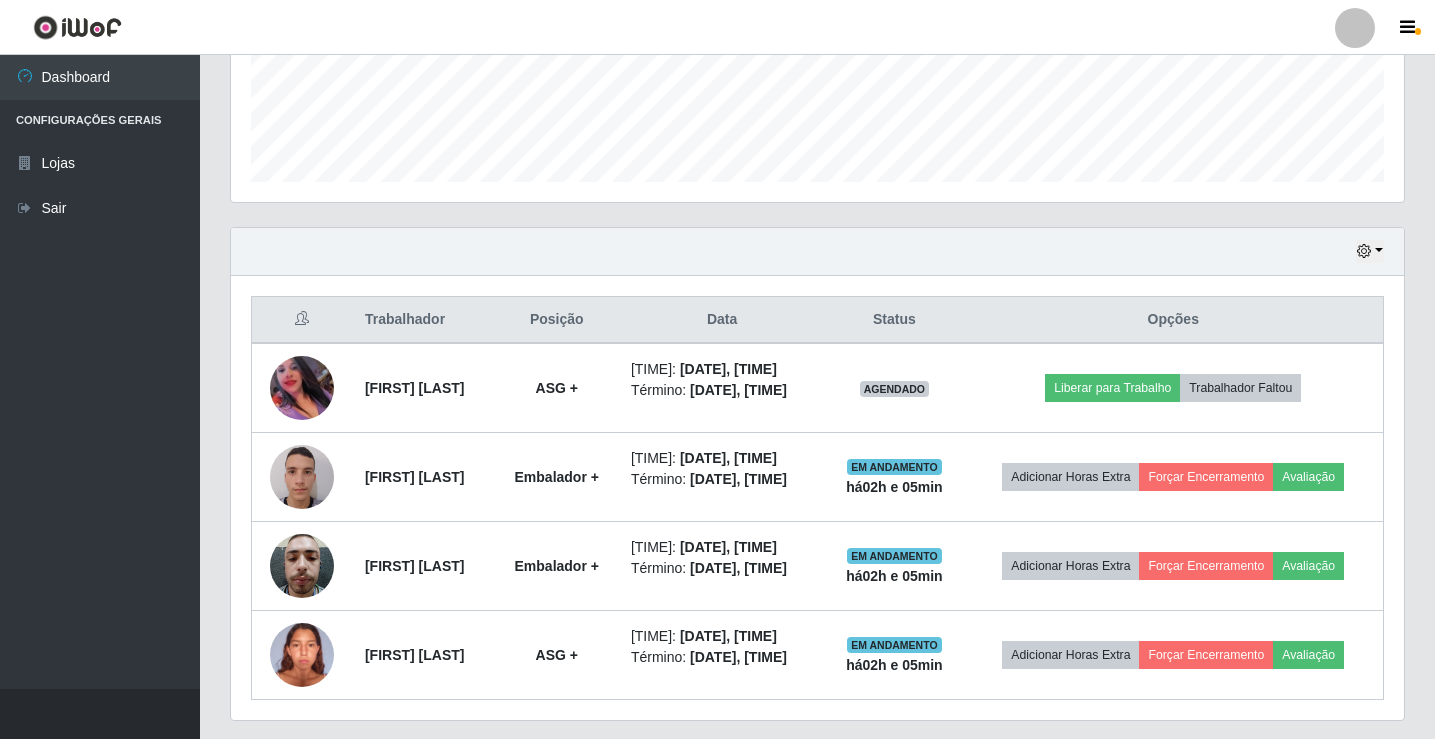 click at bounding box center [302, 388] 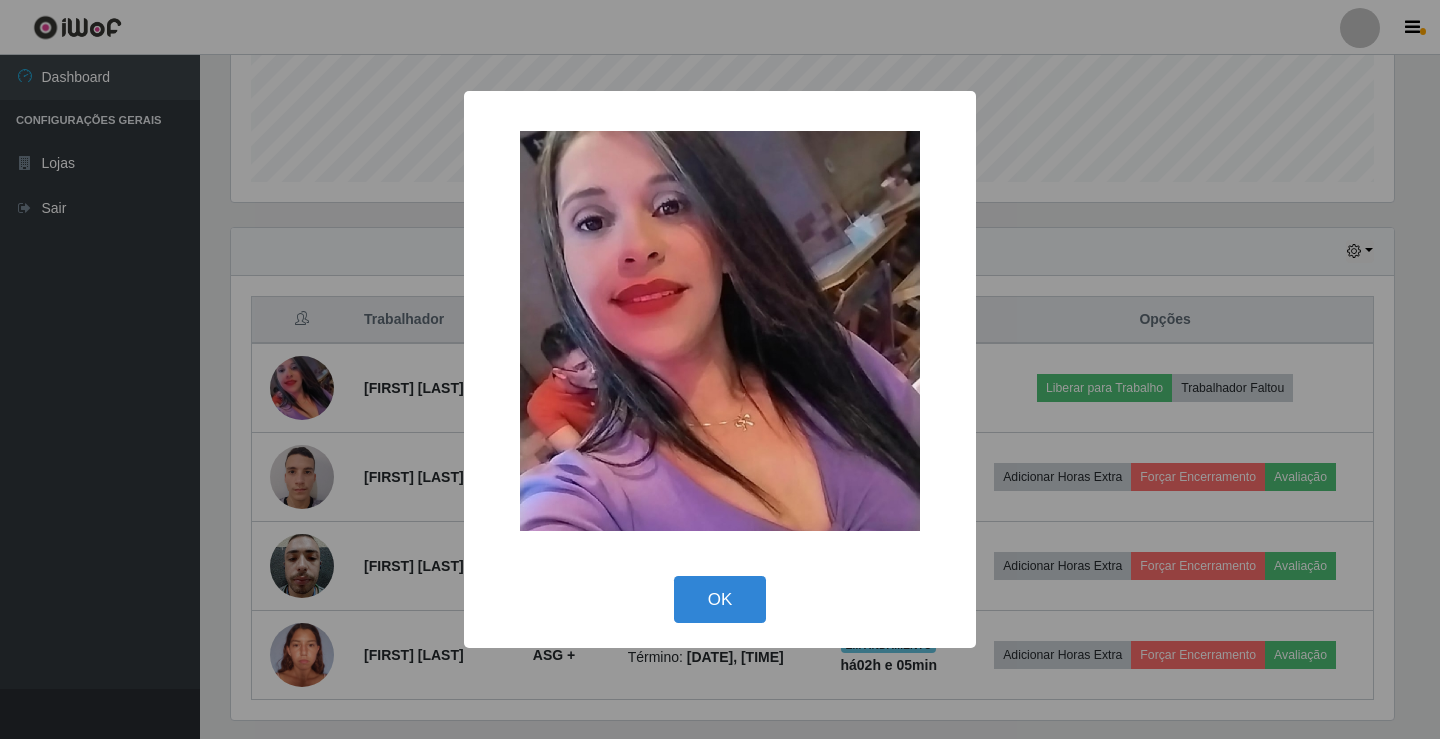 click on "× OK Cancel" at bounding box center (720, 369) 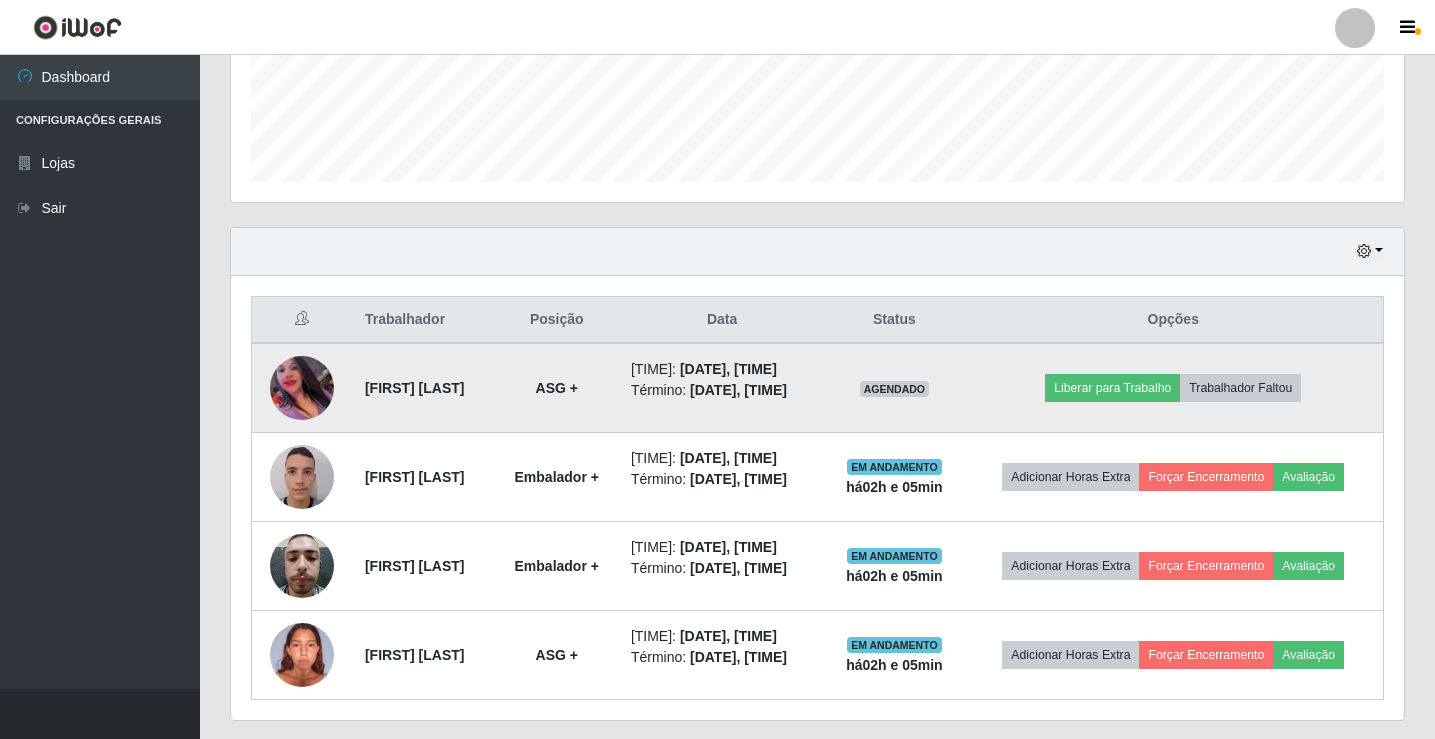 click at bounding box center (302, 388) 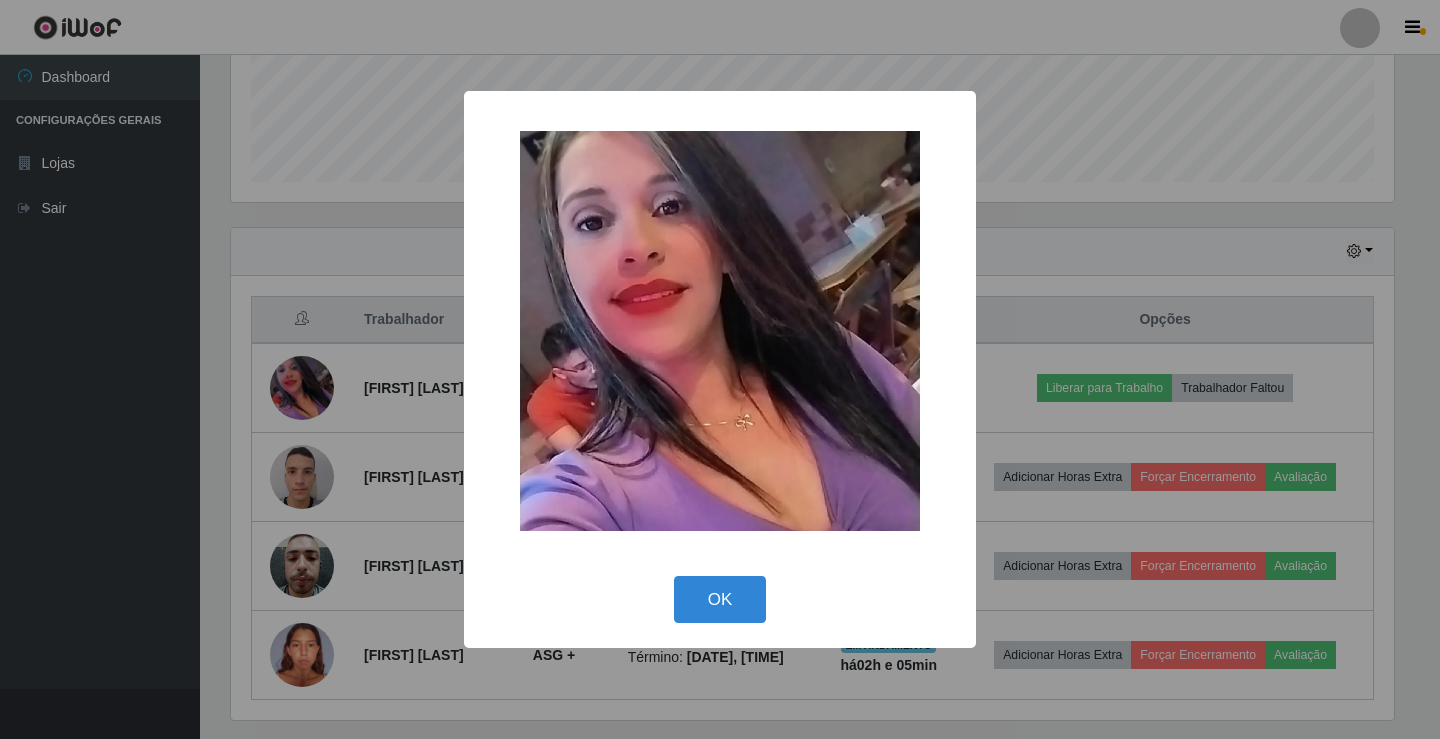 click on "× OK Cancel" at bounding box center [720, 369] 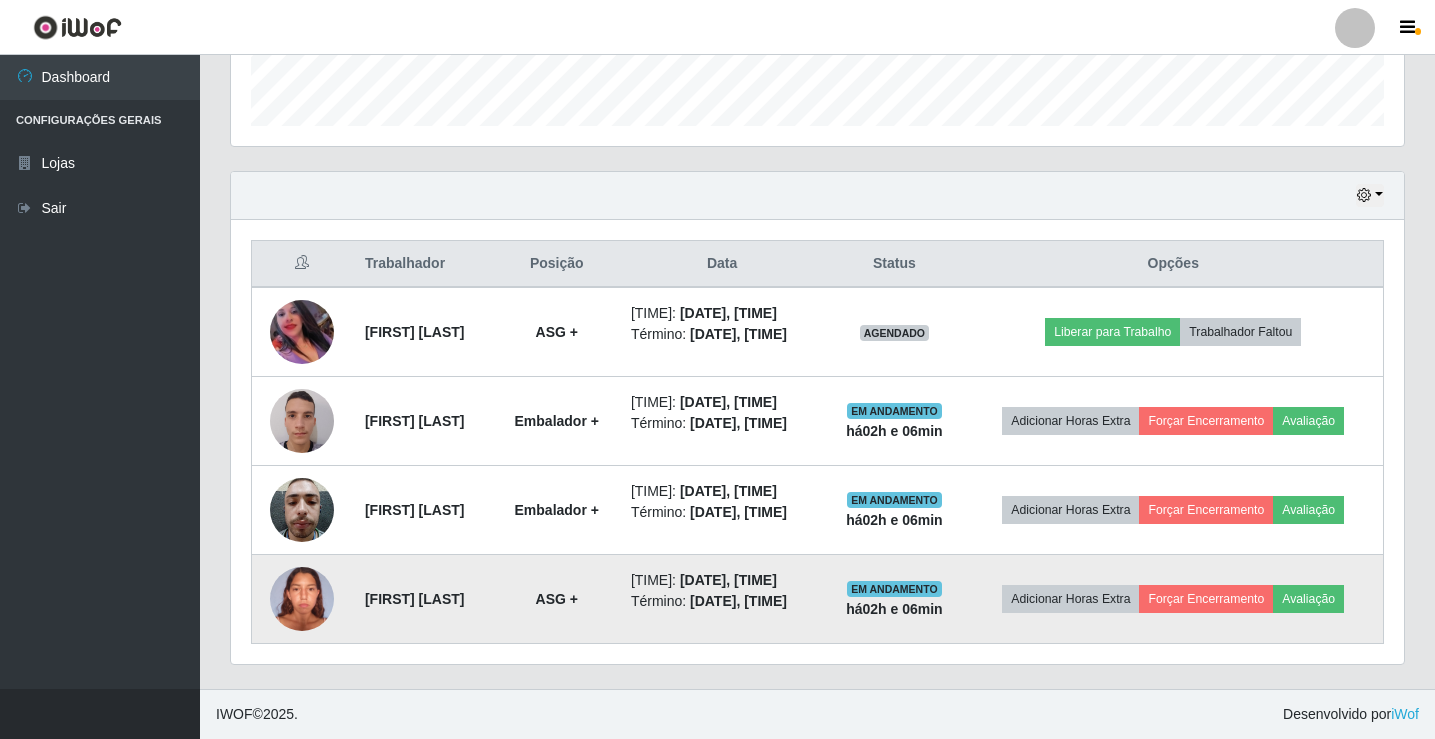 click at bounding box center [302, 598] 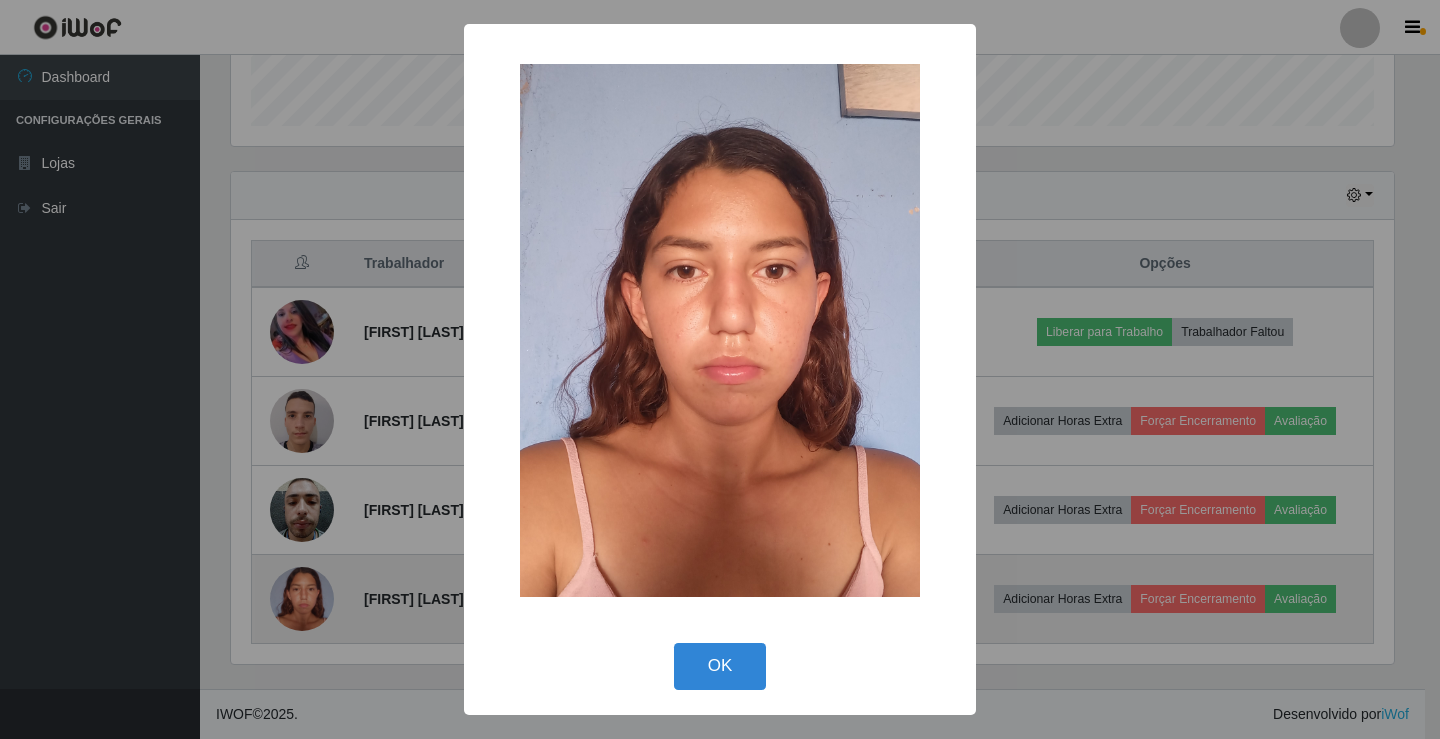 click on "× OK Cancel" at bounding box center (720, 369) 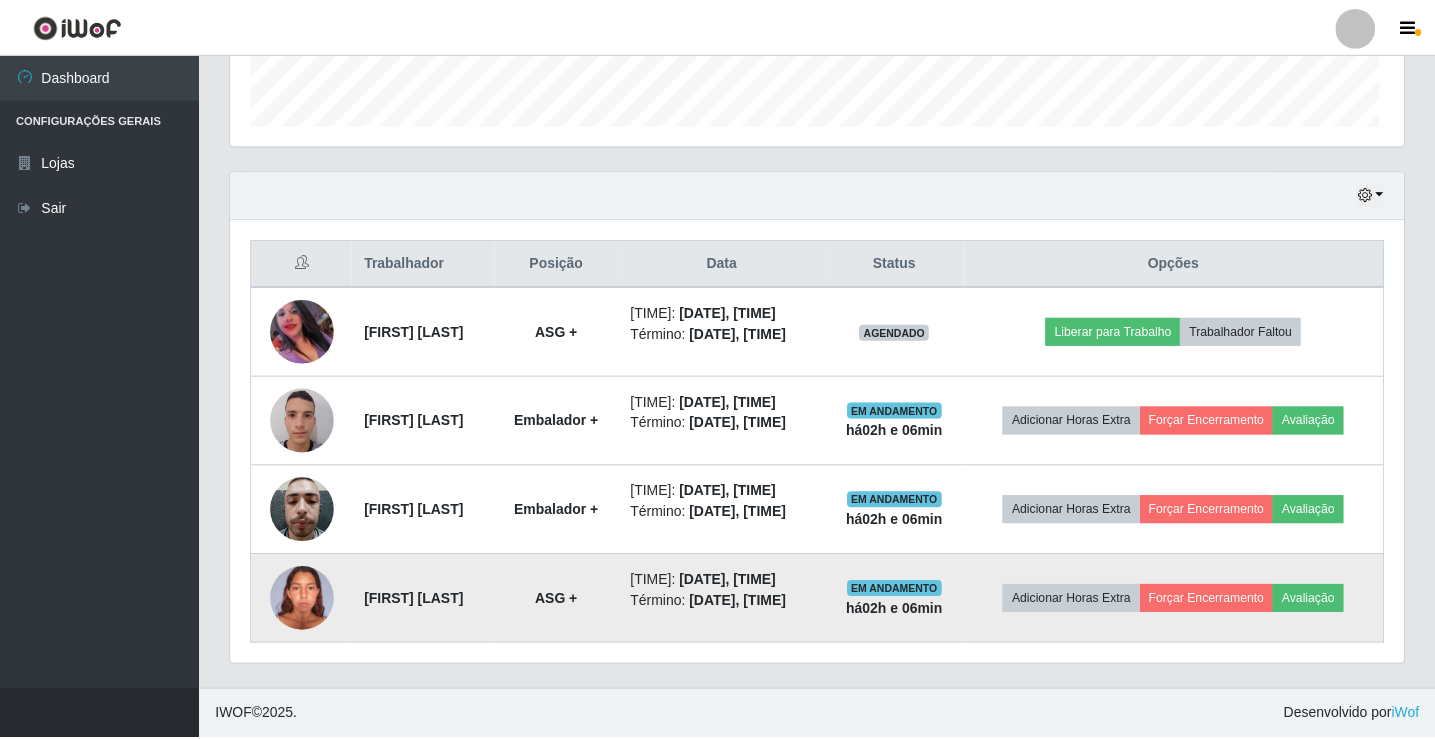 scroll, scrollTop: 999585, scrollLeft: 998827, axis: both 